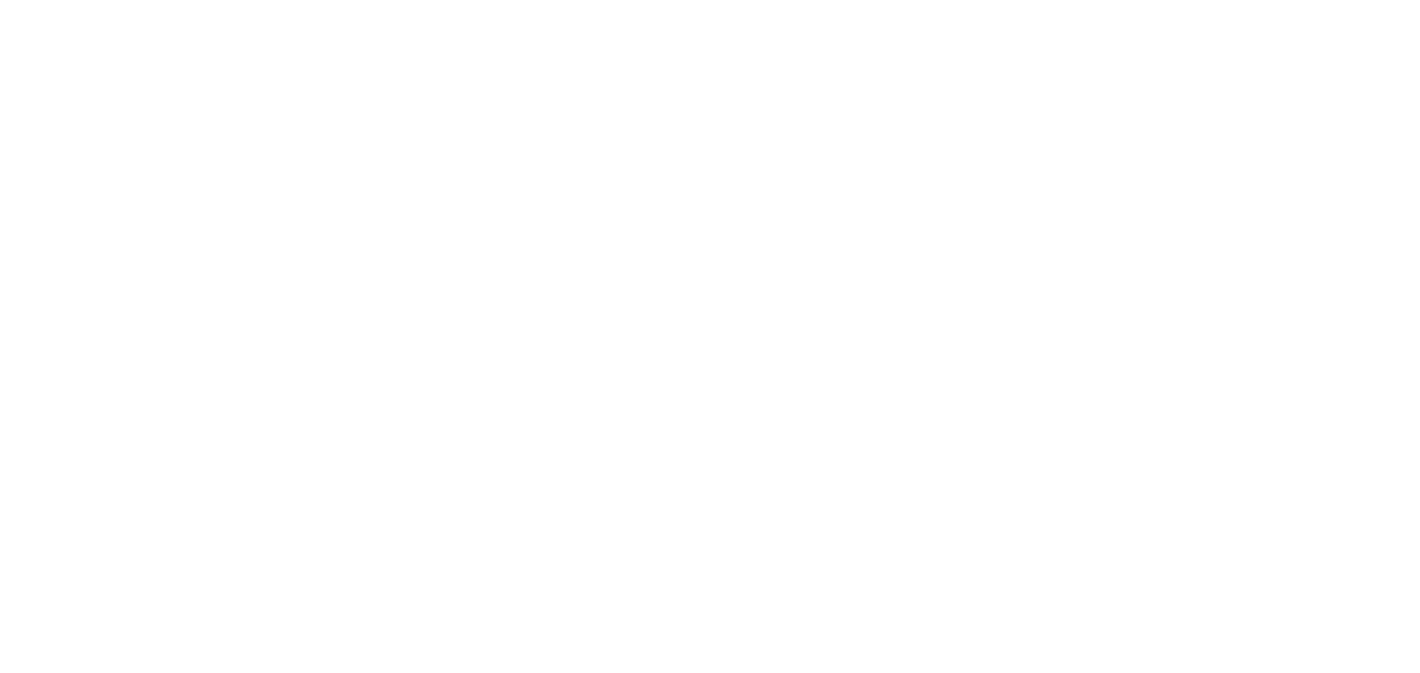 scroll, scrollTop: 0, scrollLeft: 0, axis: both 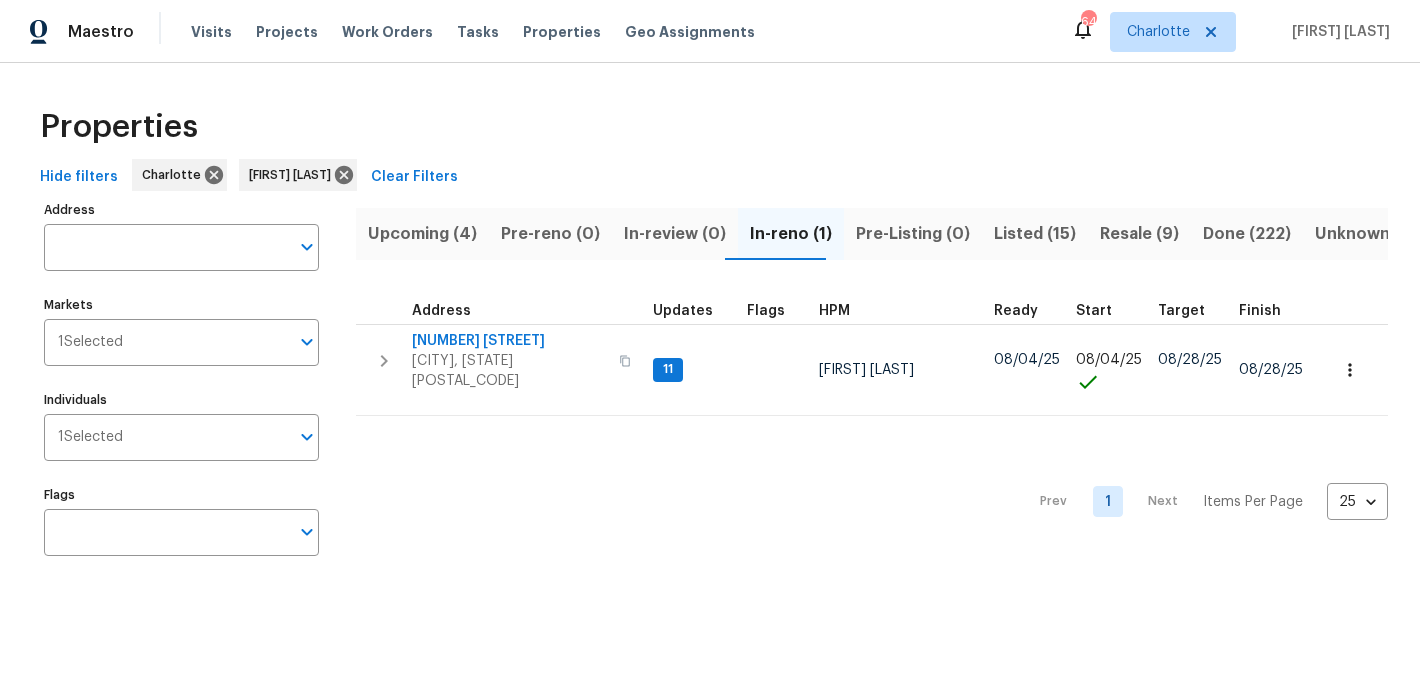 click on "Upcoming (4)" at bounding box center (422, 234) 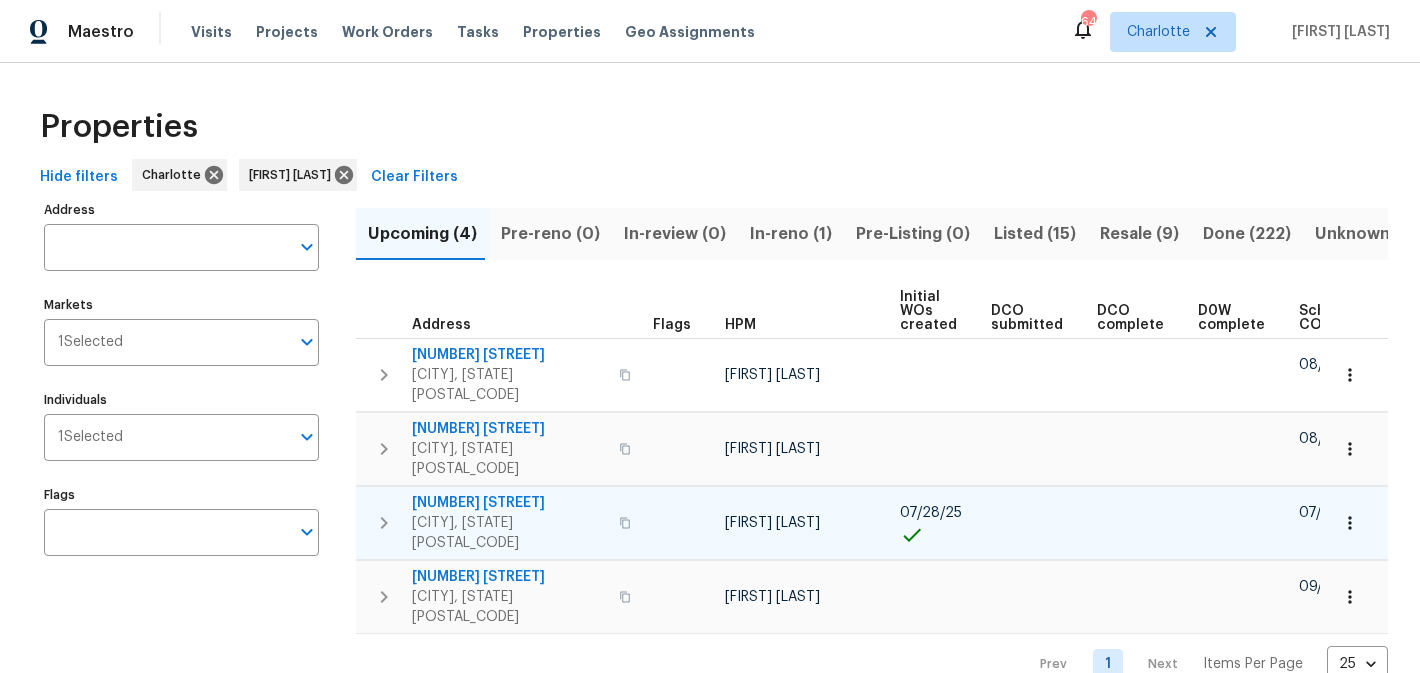 click on "1871 Tara Trl" at bounding box center [509, 503] 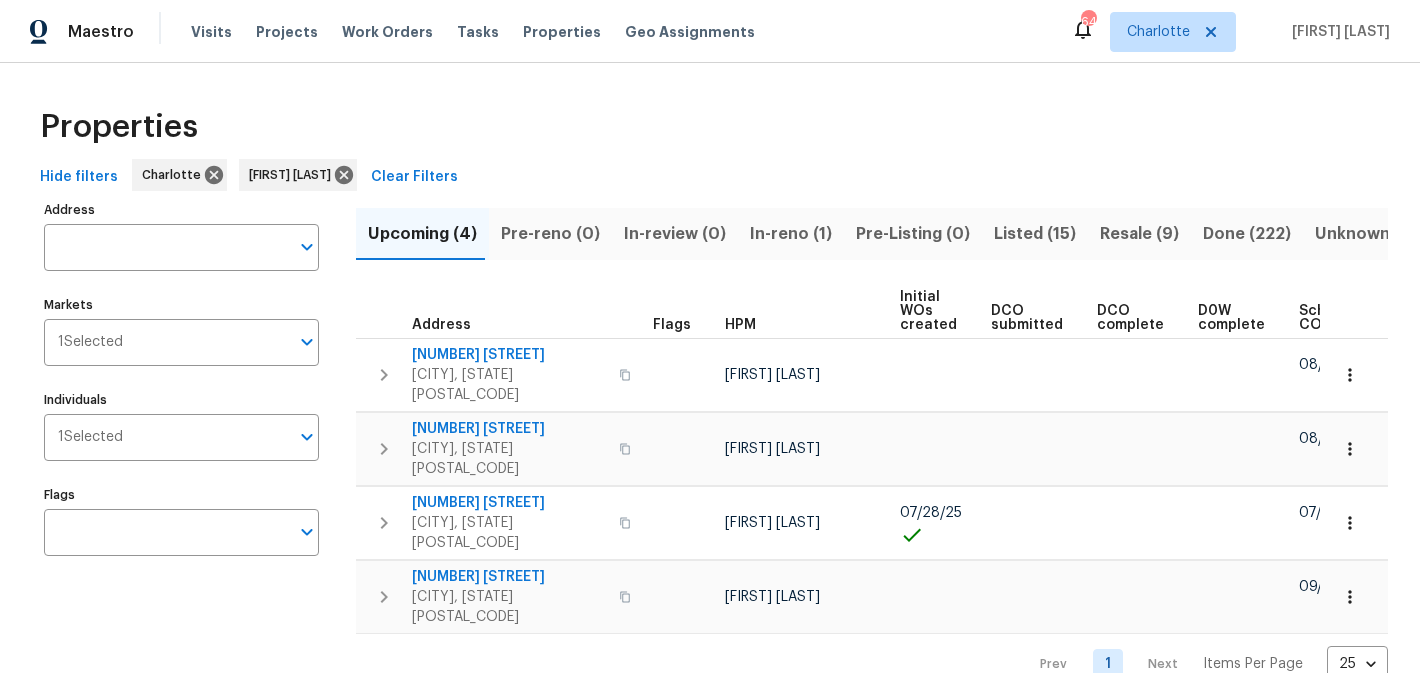 click on "In-reno (1)" at bounding box center (791, 234) 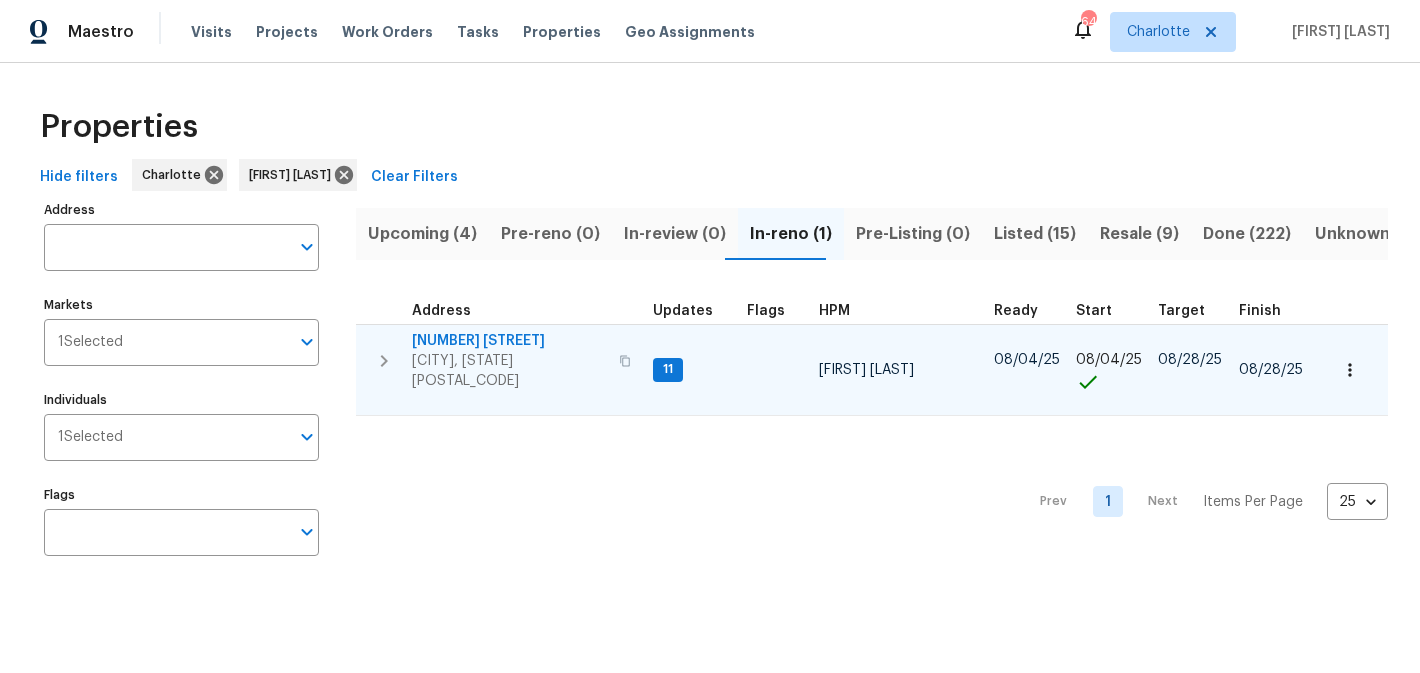 click on "[NUMBER] [STREET]" at bounding box center (509, 341) 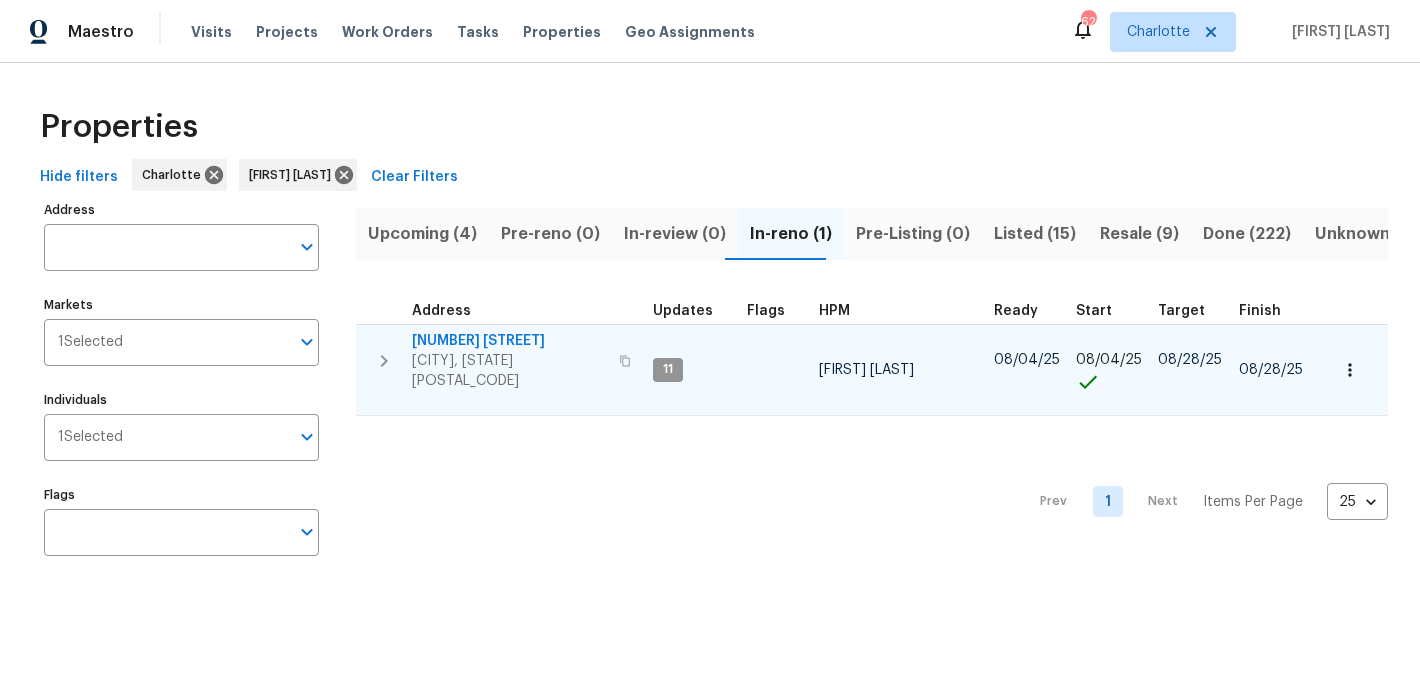 click 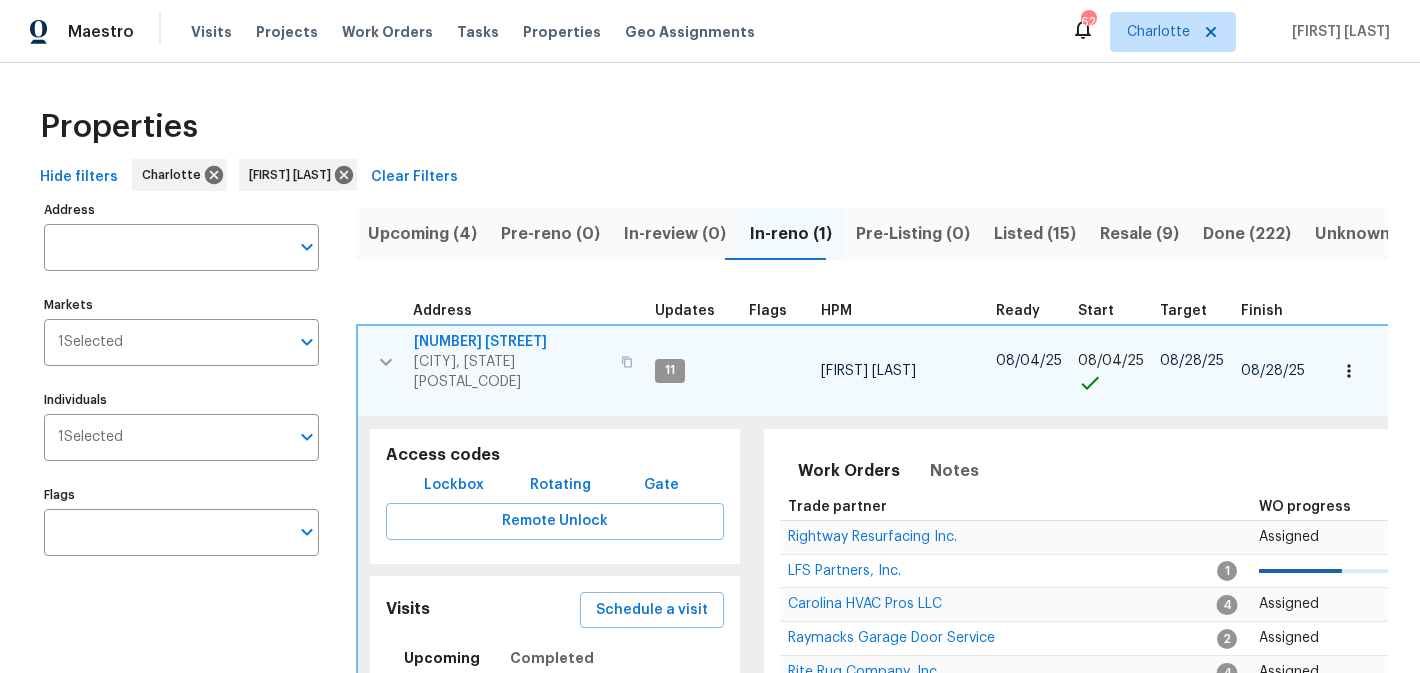 click 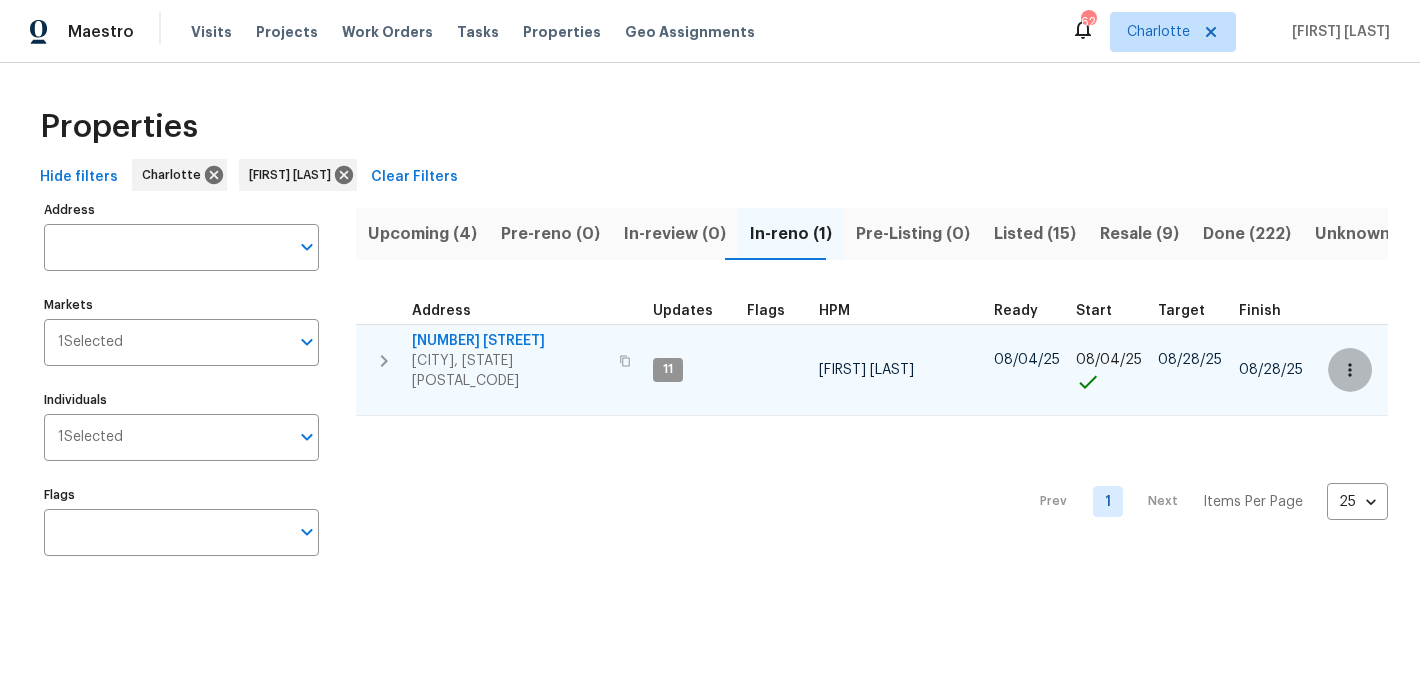 click at bounding box center (1350, 370) 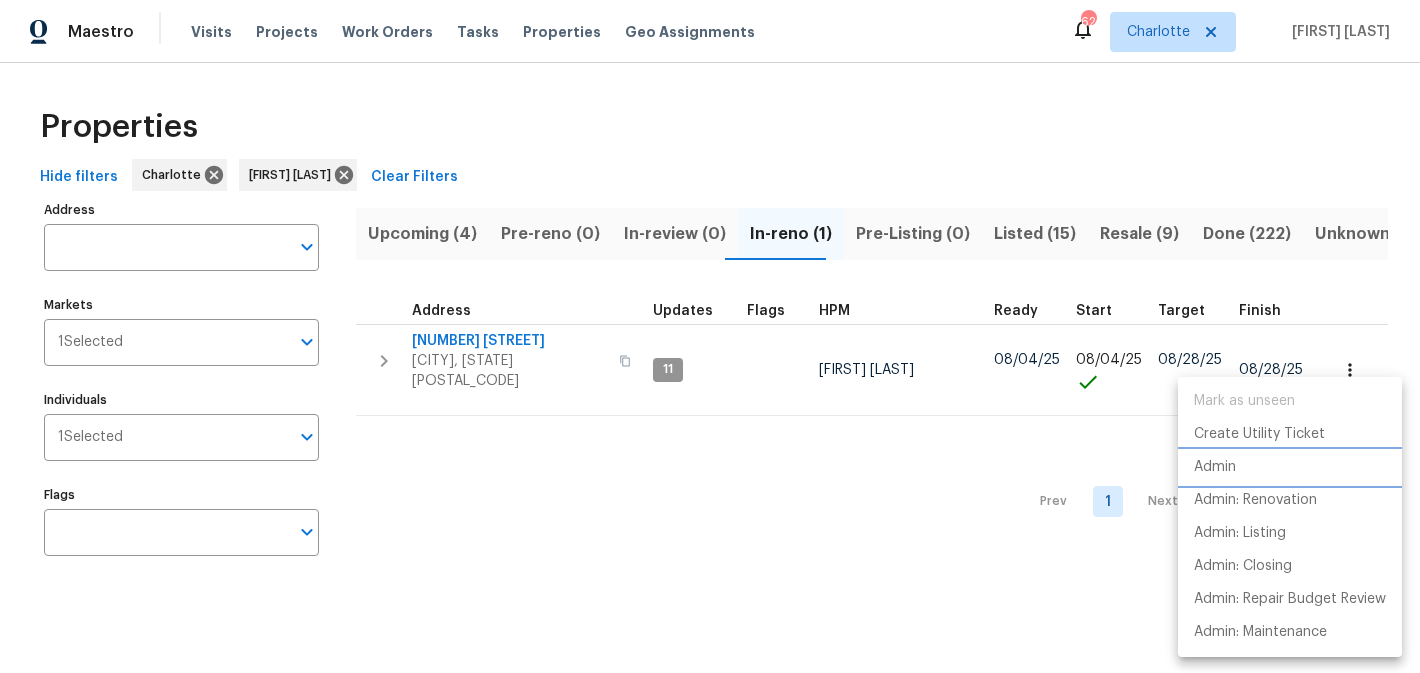click on "Admin" at bounding box center (1290, 467) 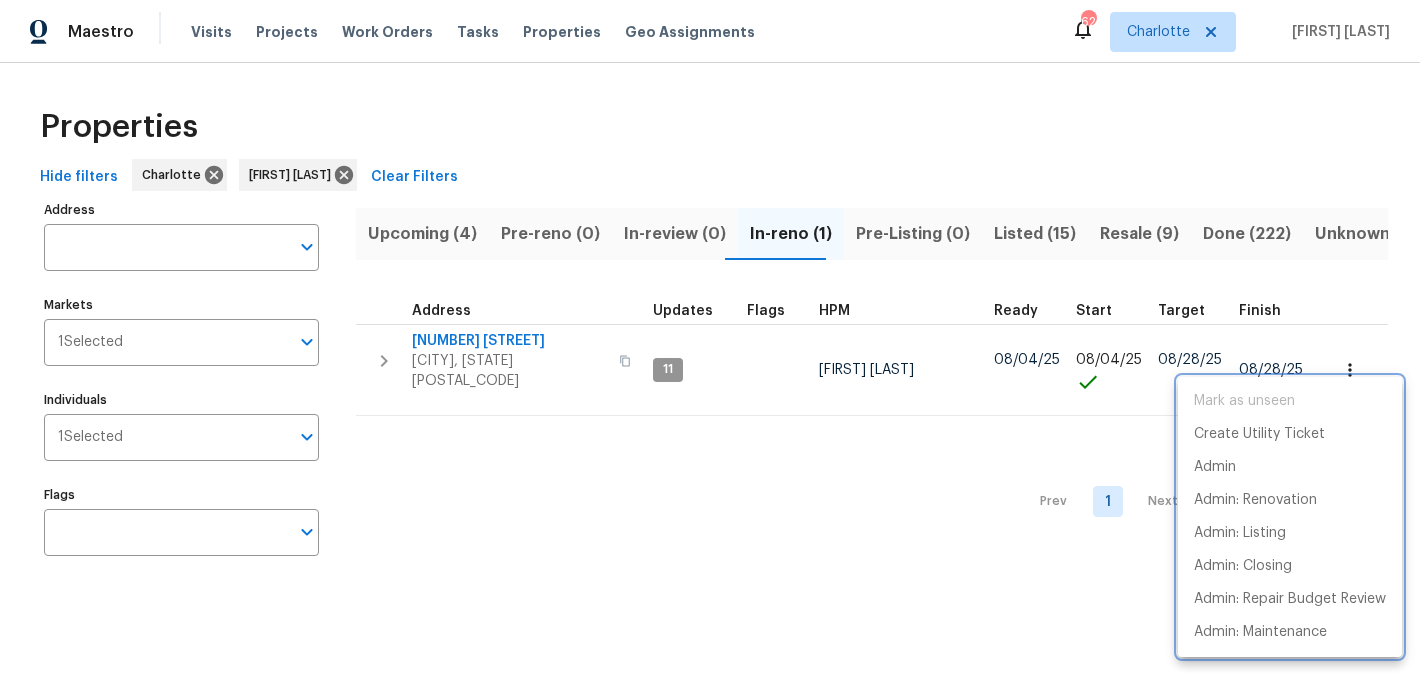 click at bounding box center [710, 336] 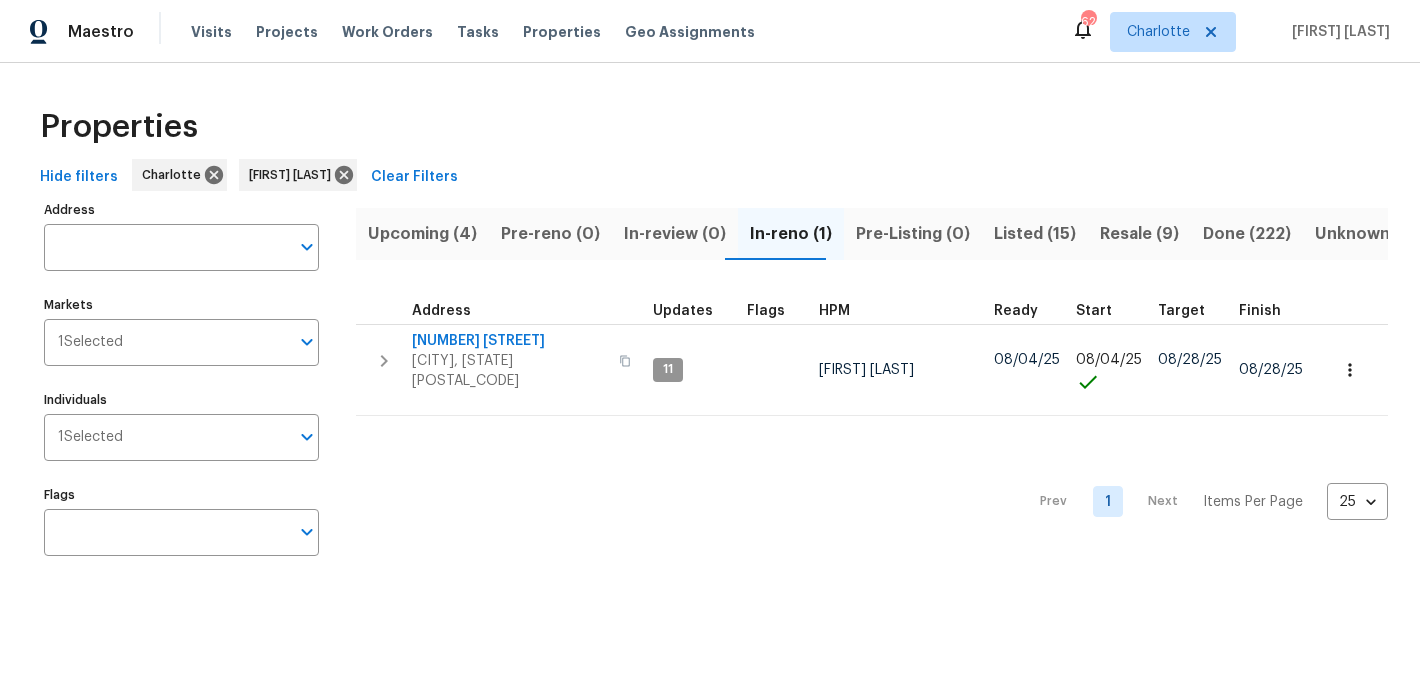 click on "Listed (15)" at bounding box center [1035, 234] 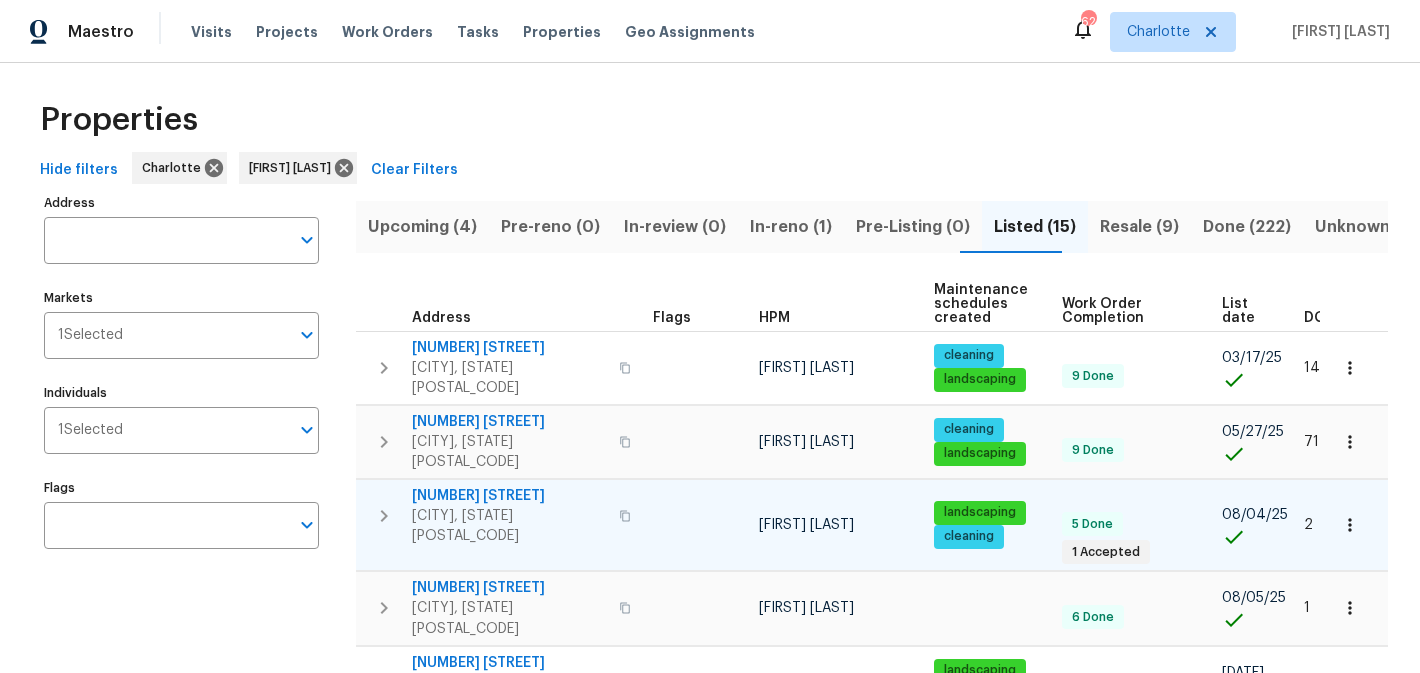 scroll, scrollTop: 0, scrollLeft: 0, axis: both 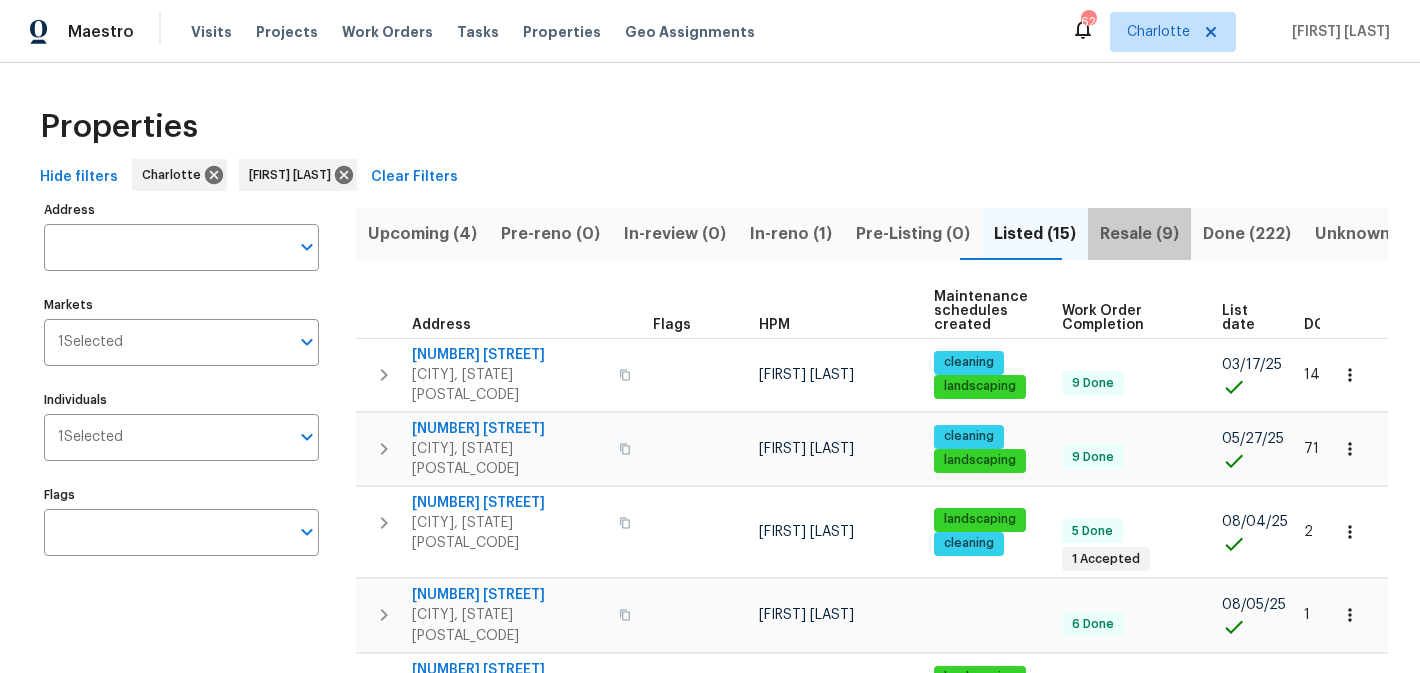 click on "Resale (9)" at bounding box center (1139, 234) 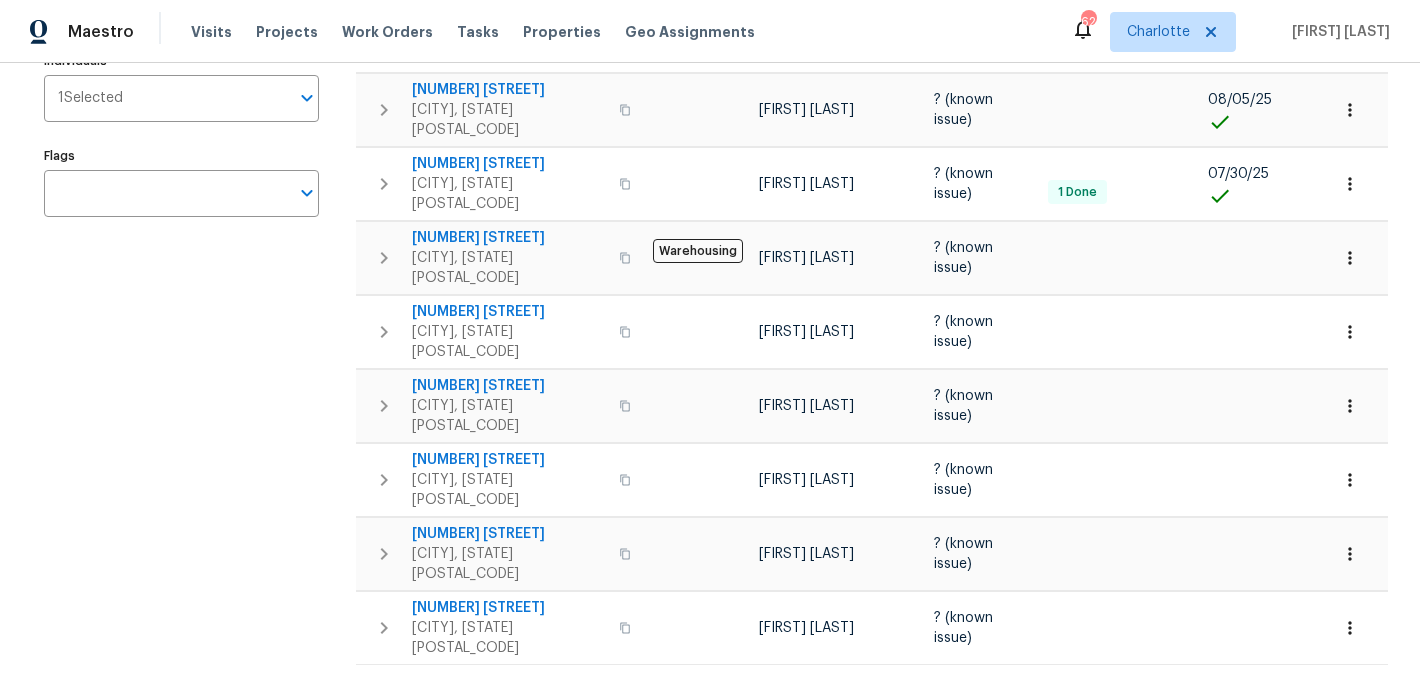 scroll, scrollTop: 0, scrollLeft: 0, axis: both 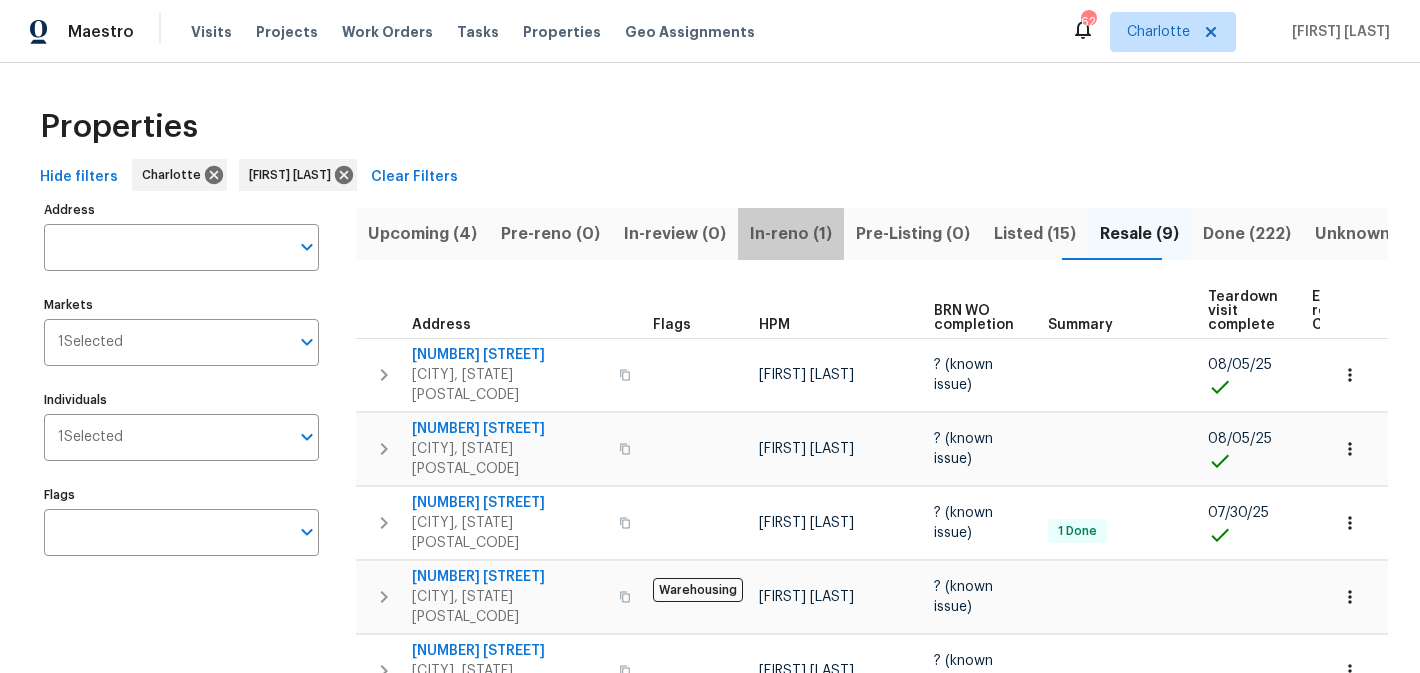 click on "In-reno (1)" at bounding box center (791, 234) 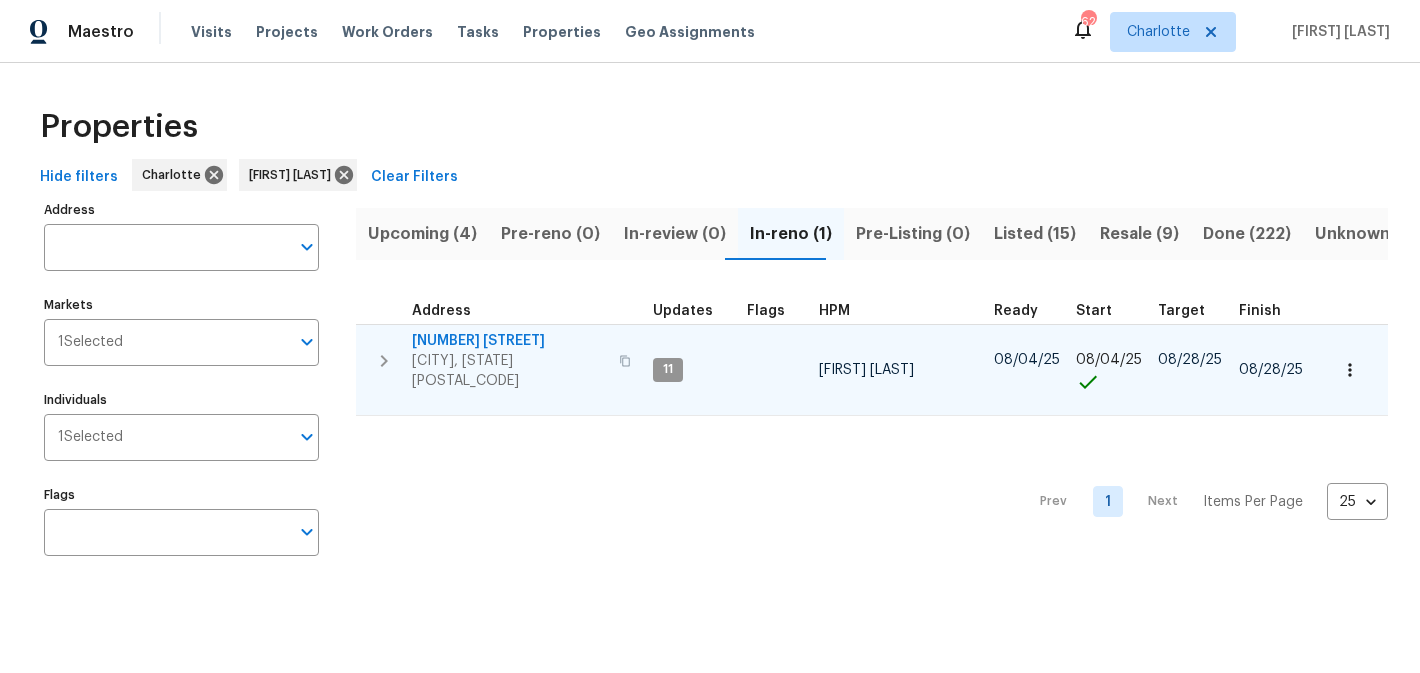 click on "[NUMBER] [STREET]" at bounding box center (509, 341) 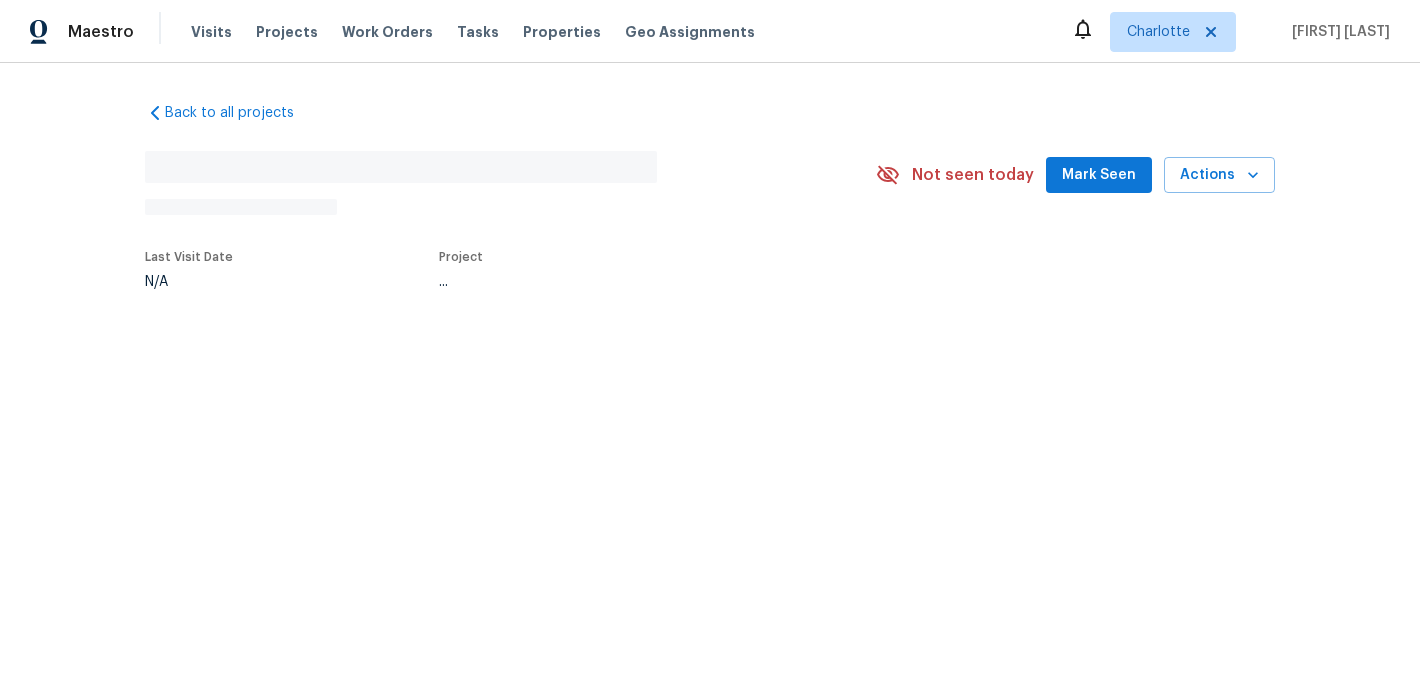 scroll, scrollTop: 0, scrollLeft: 0, axis: both 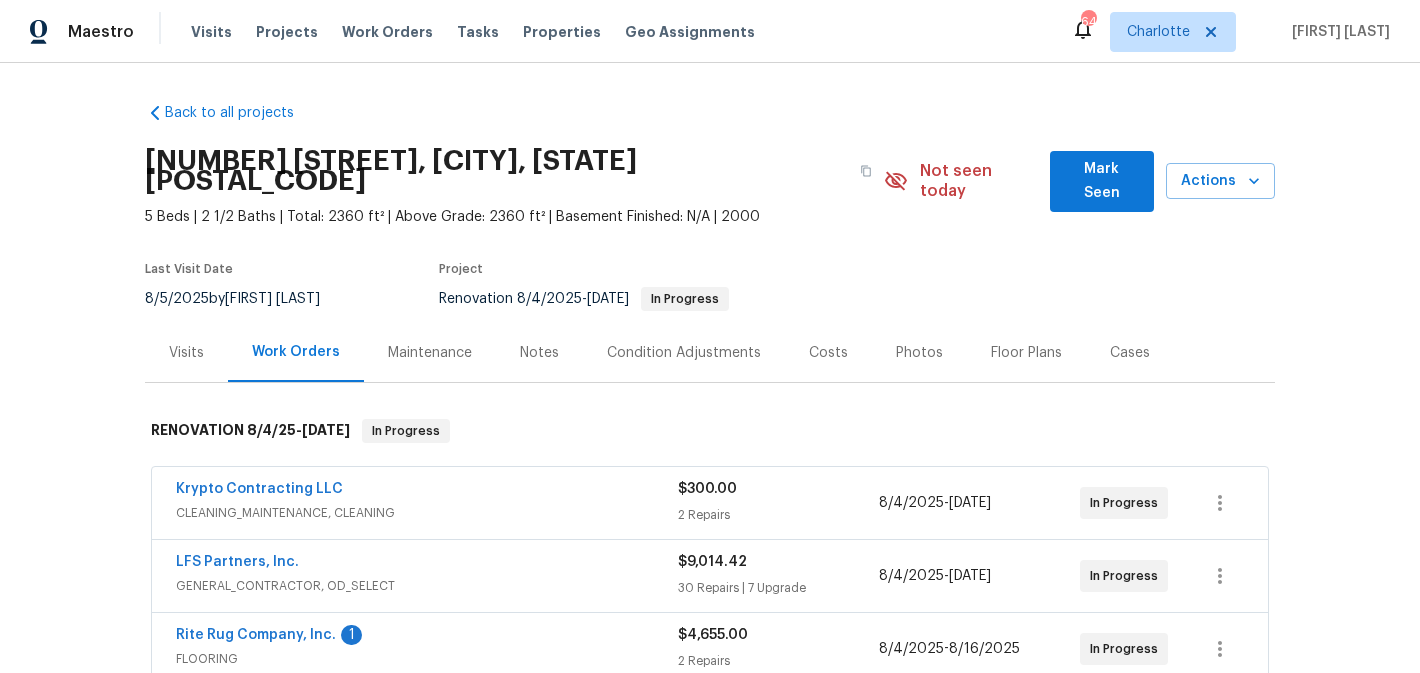 click on "Mark Seen" at bounding box center [1102, 181] 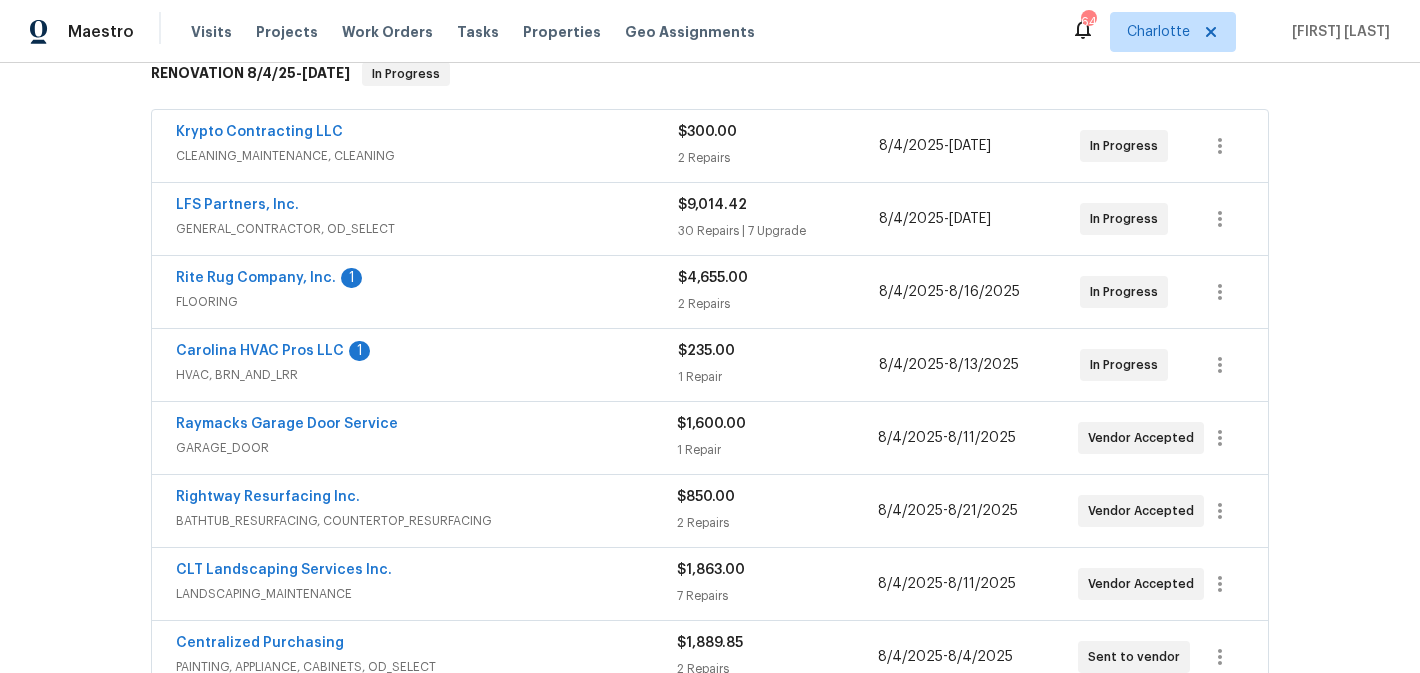 scroll, scrollTop: 328, scrollLeft: 0, axis: vertical 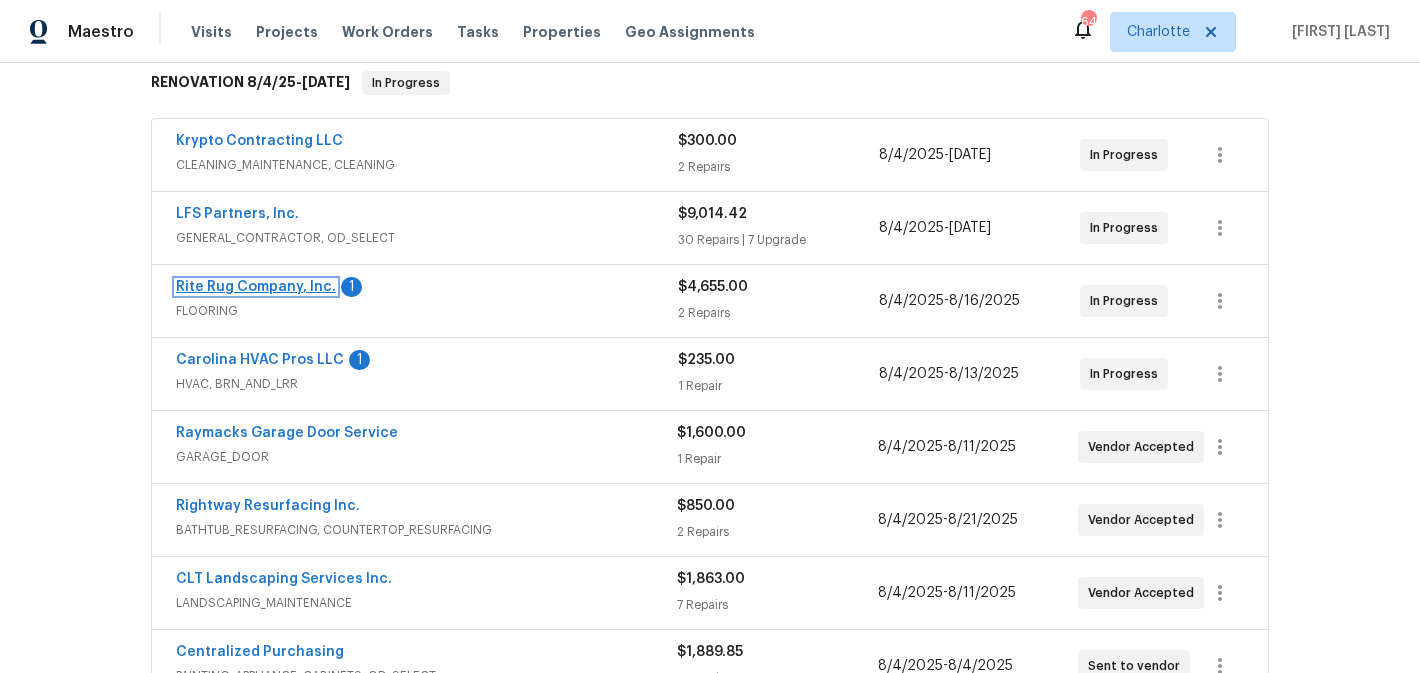 click on "Rite Rug Company, Inc." at bounding box center [256, 287] 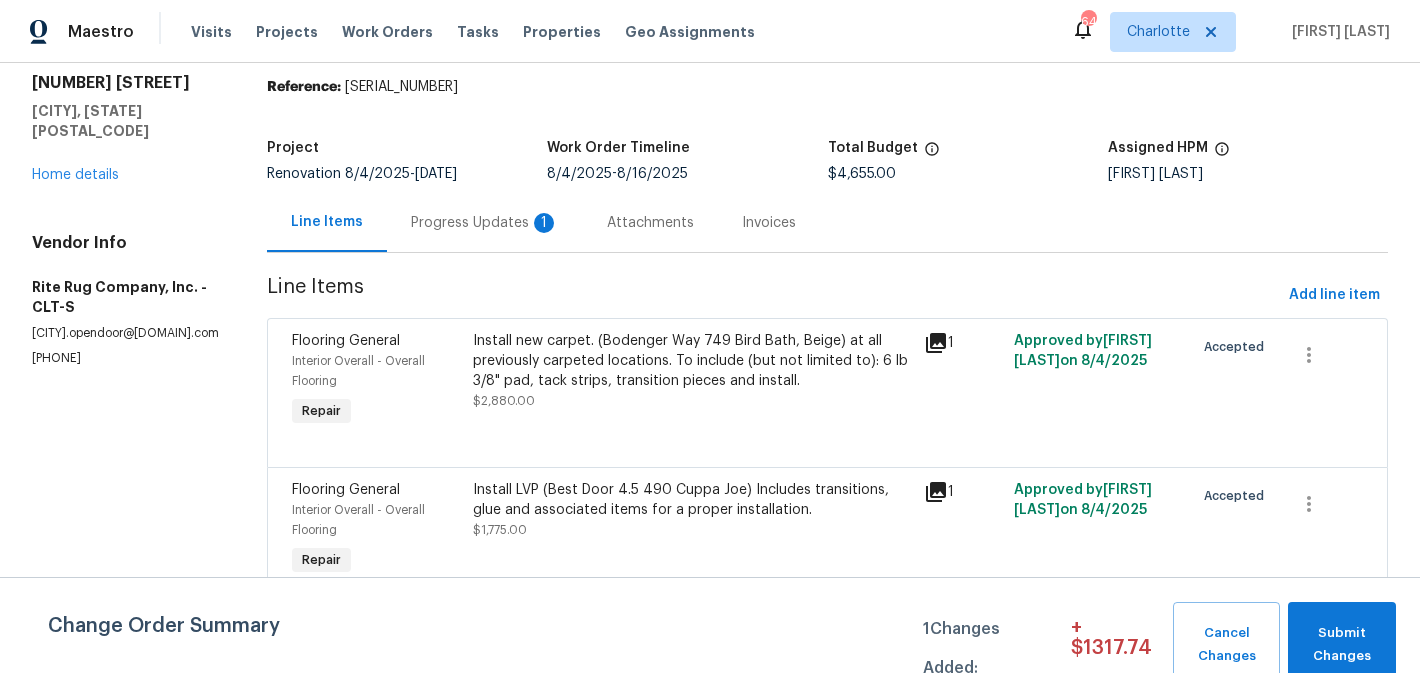 scroll, scrollTop: 68, scrollLeft: 0, axis: vertical 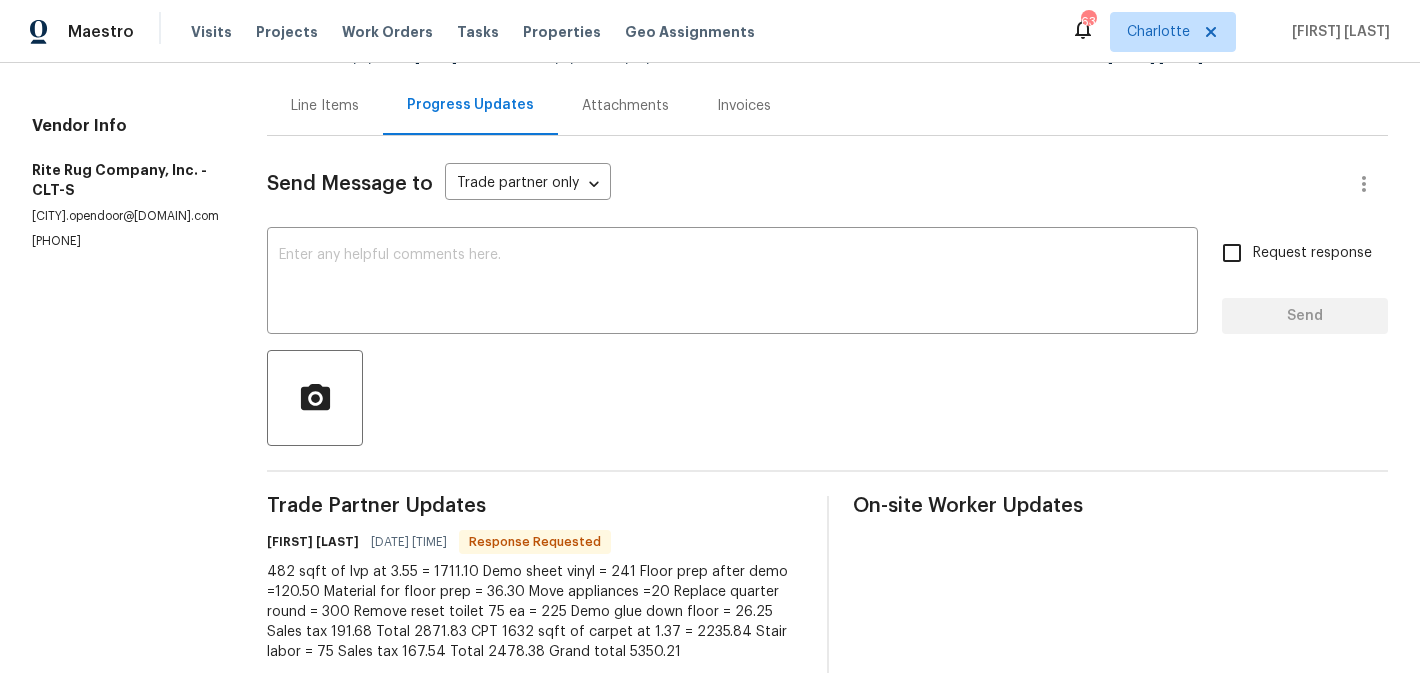click on "Line Items" at bounding box center [325, 106] 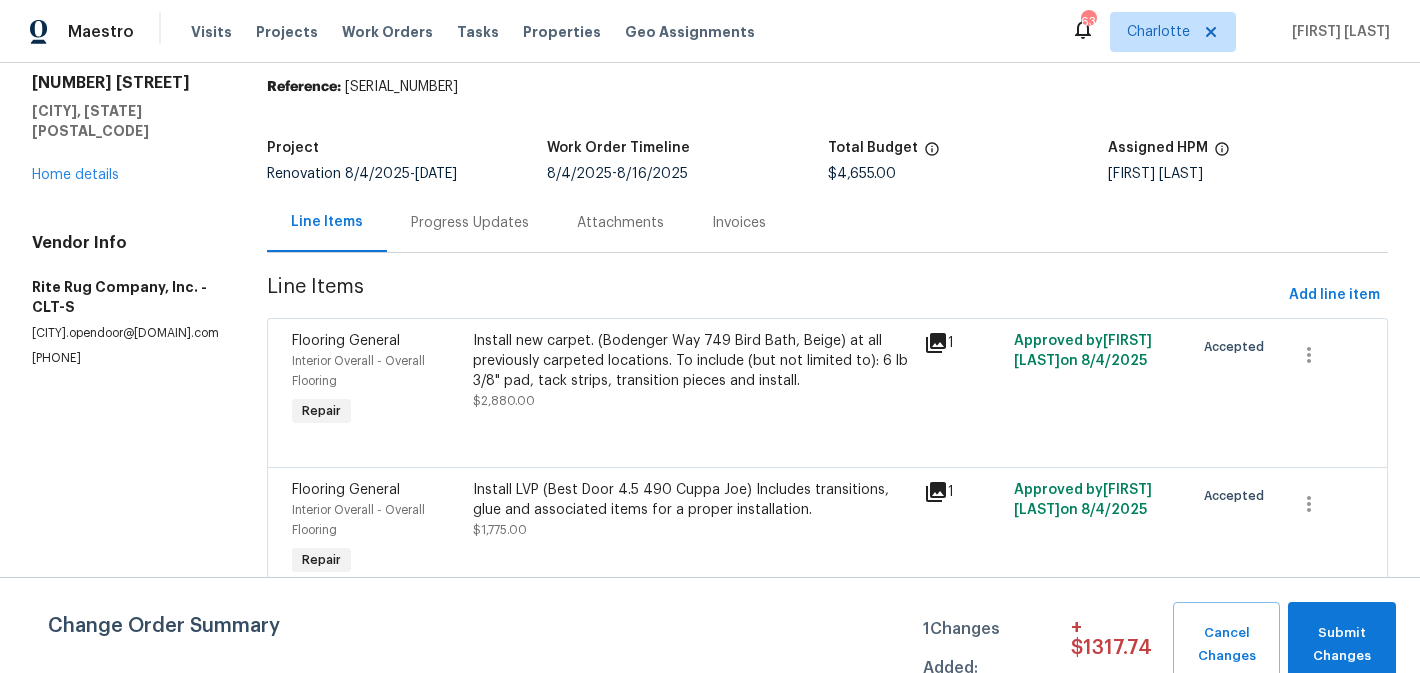 scroll, scrollTop: 68, scrollLeft: 0, axis: vertical 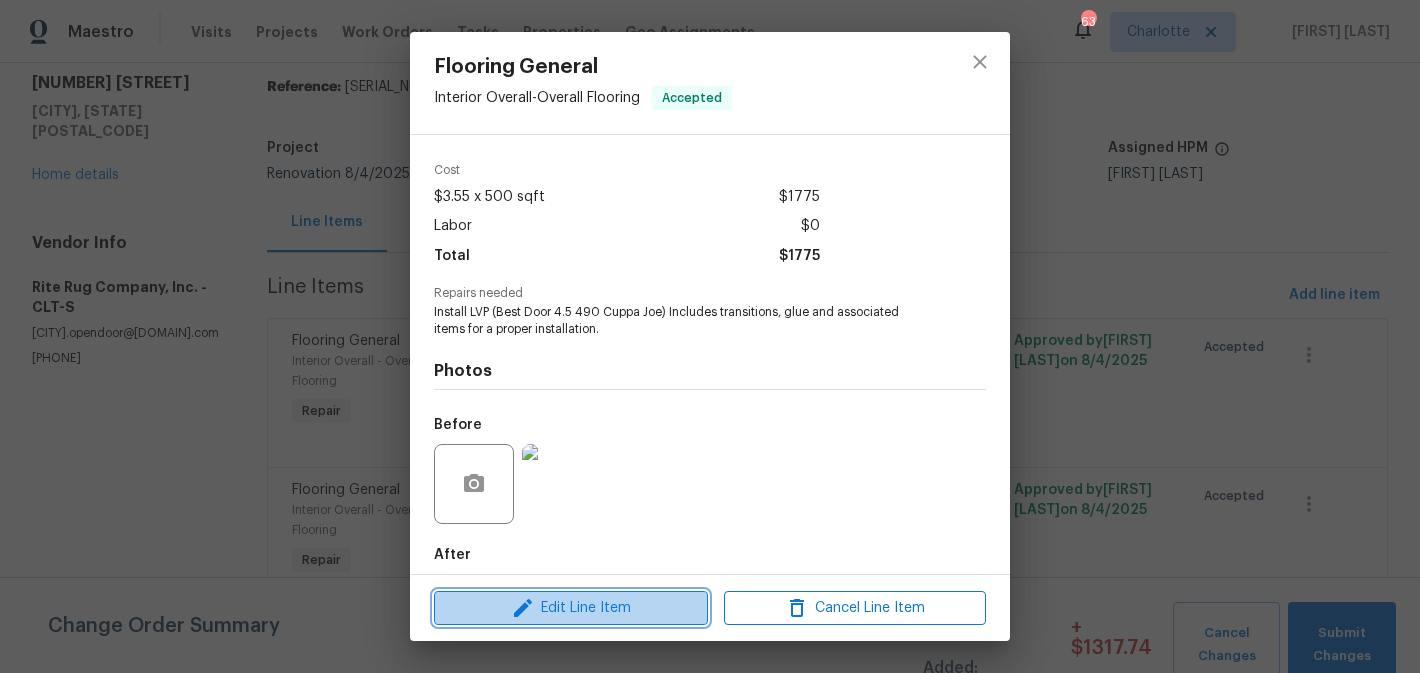 click on "Edit Line Item" at bounding box center [571, 608] 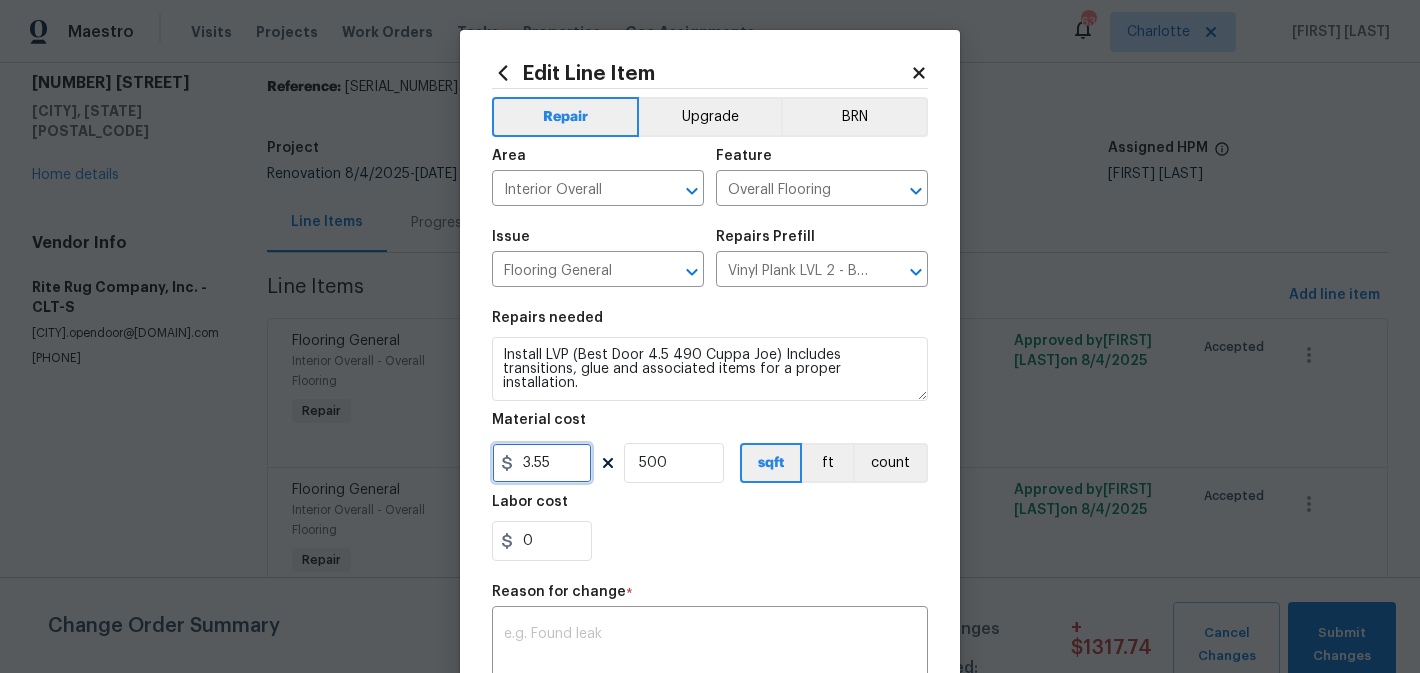 click on "3.55" at bounding box center (542, 463) 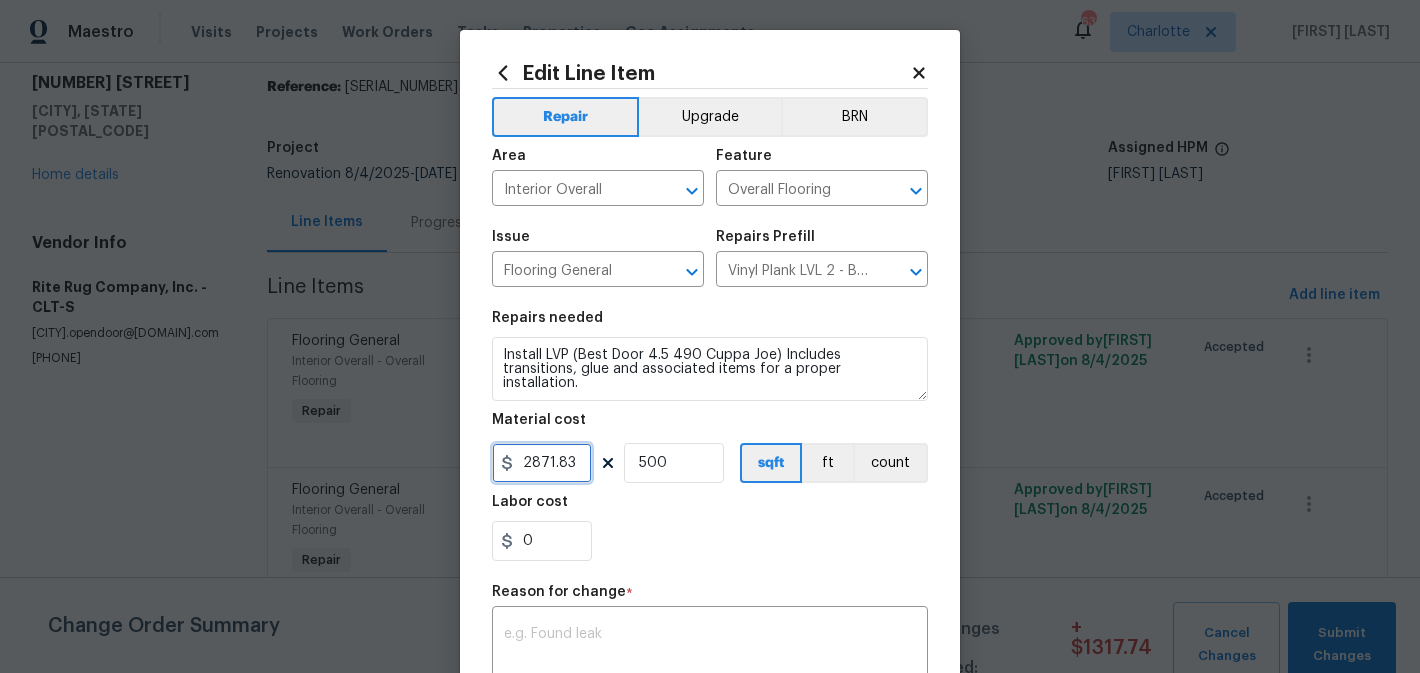 type on "2871.83" 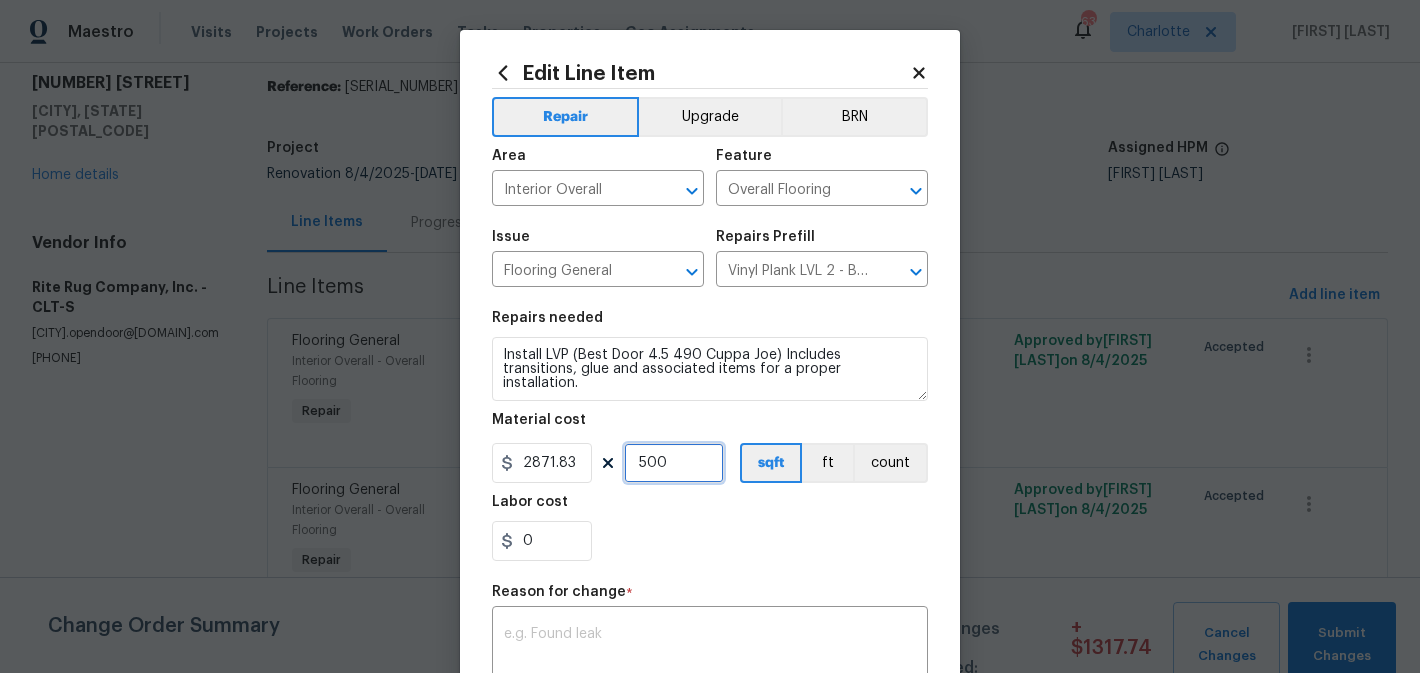 click on "500" at bounding box center [674, 463] 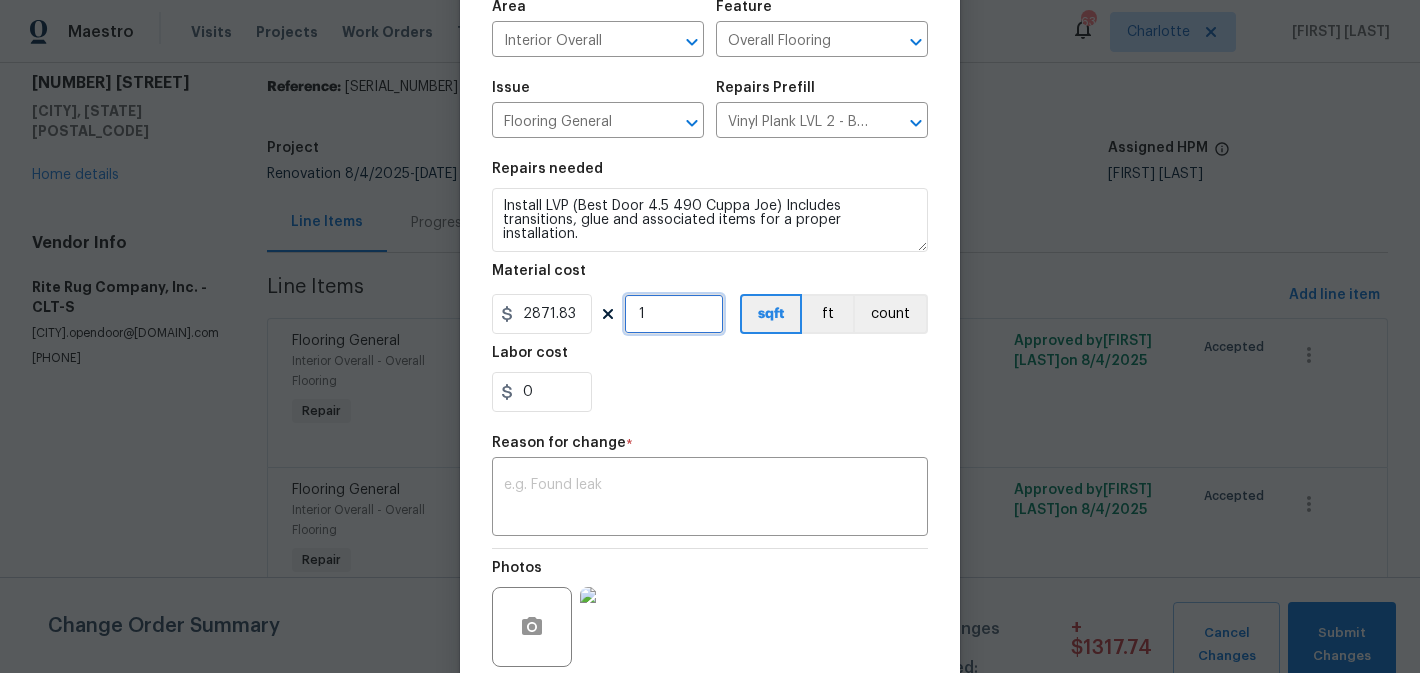 scroll, scrollTop: 163, scrollLeft: 0, axis: vertical 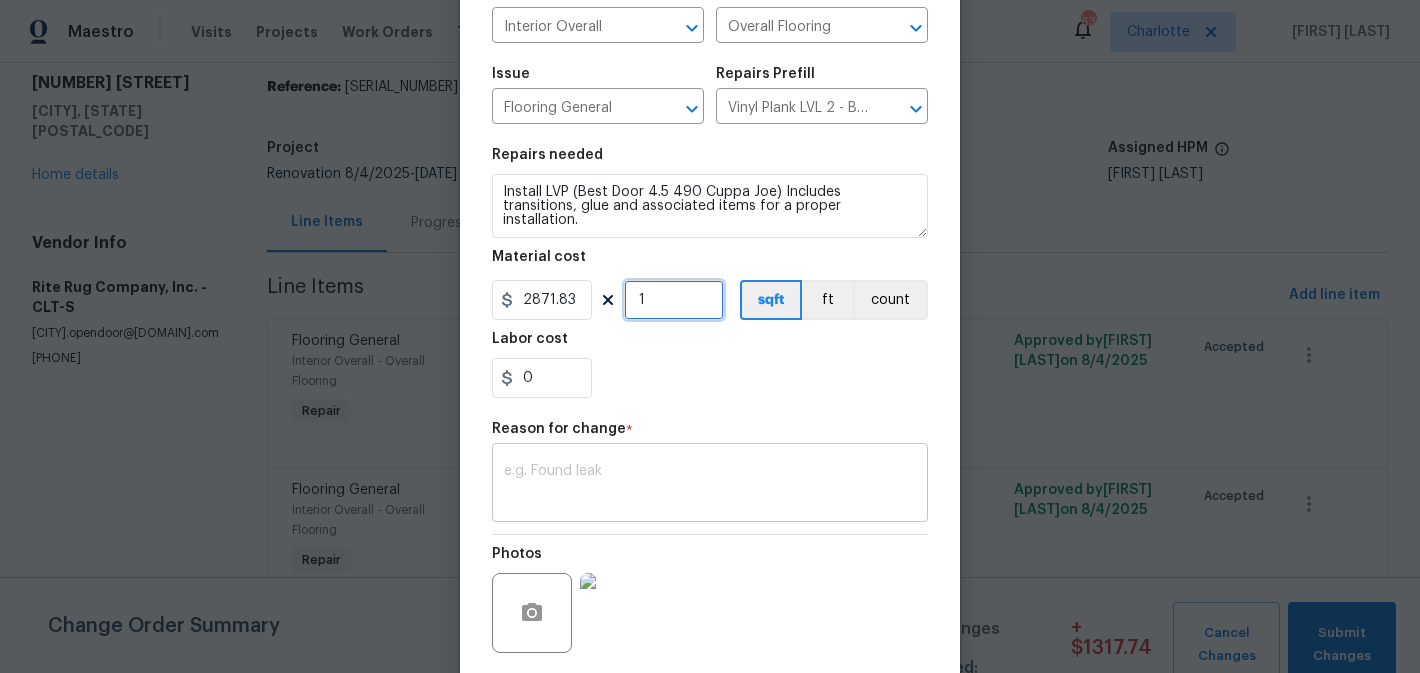 type on "1" 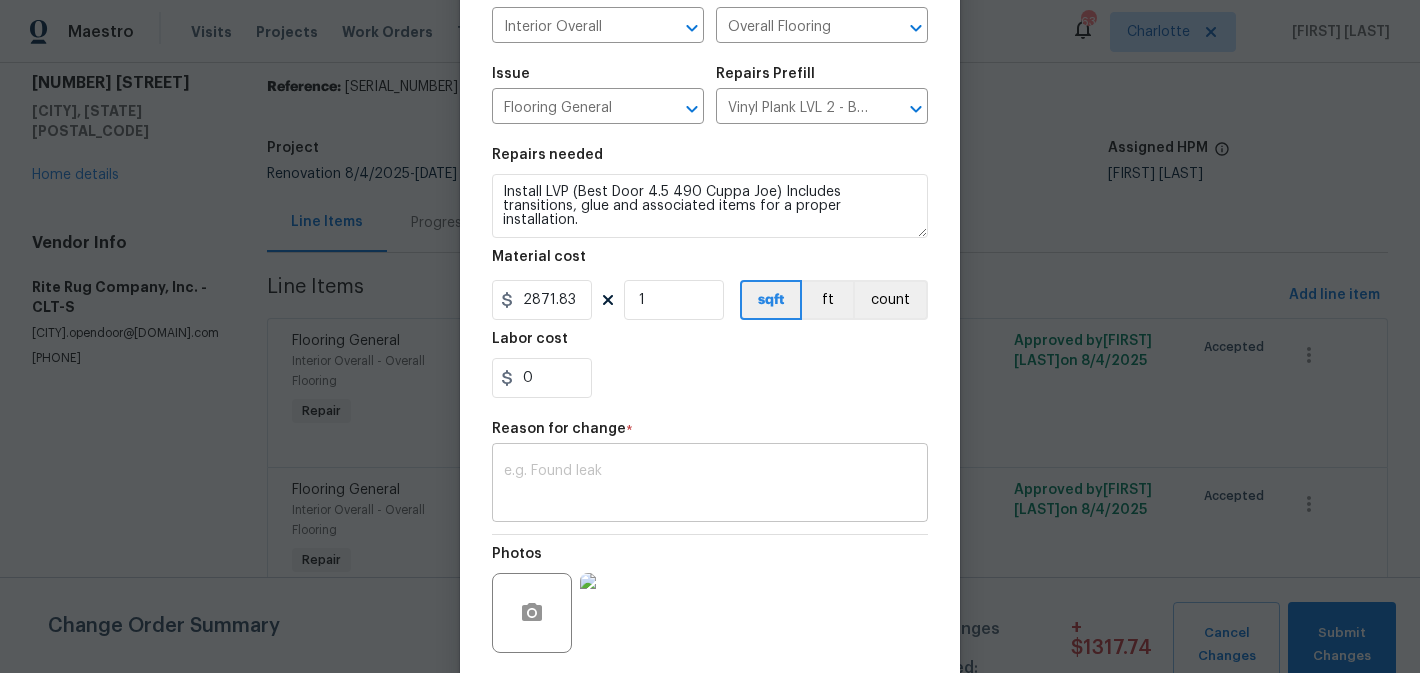click at bounding box center [710, 485] 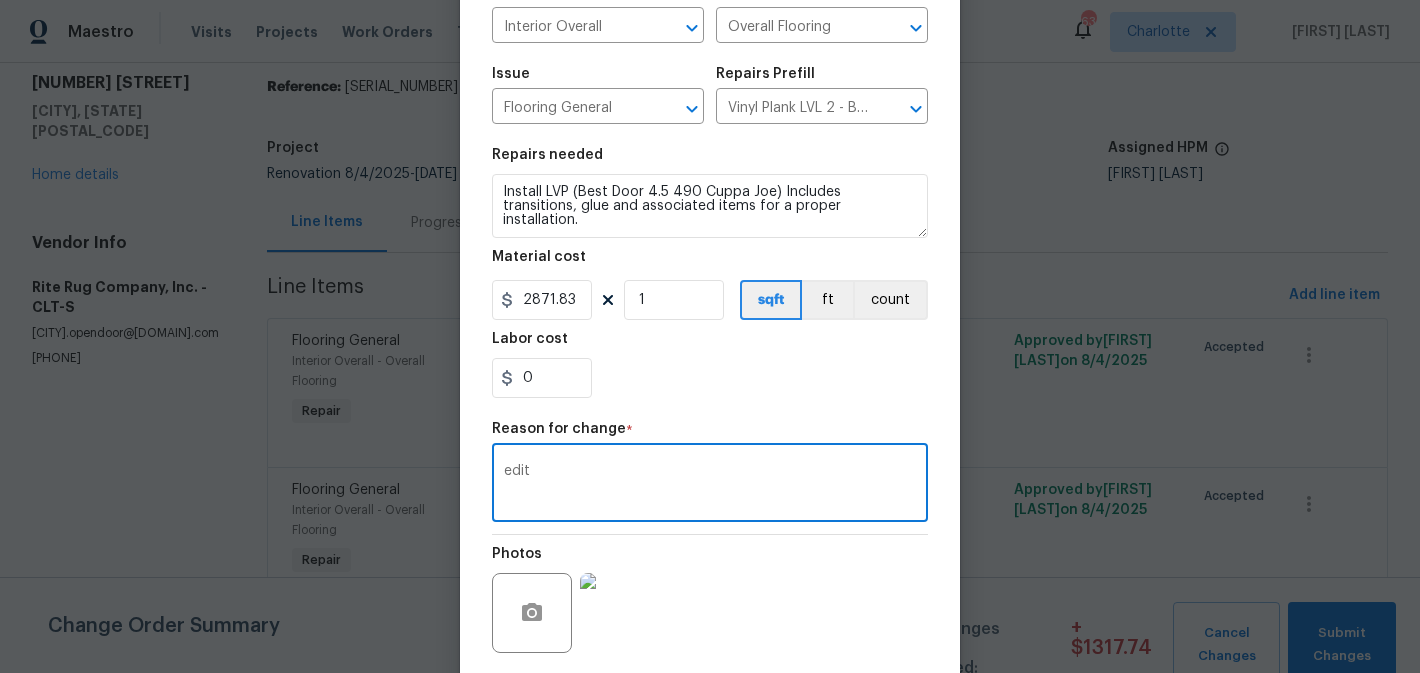 type on "edit" 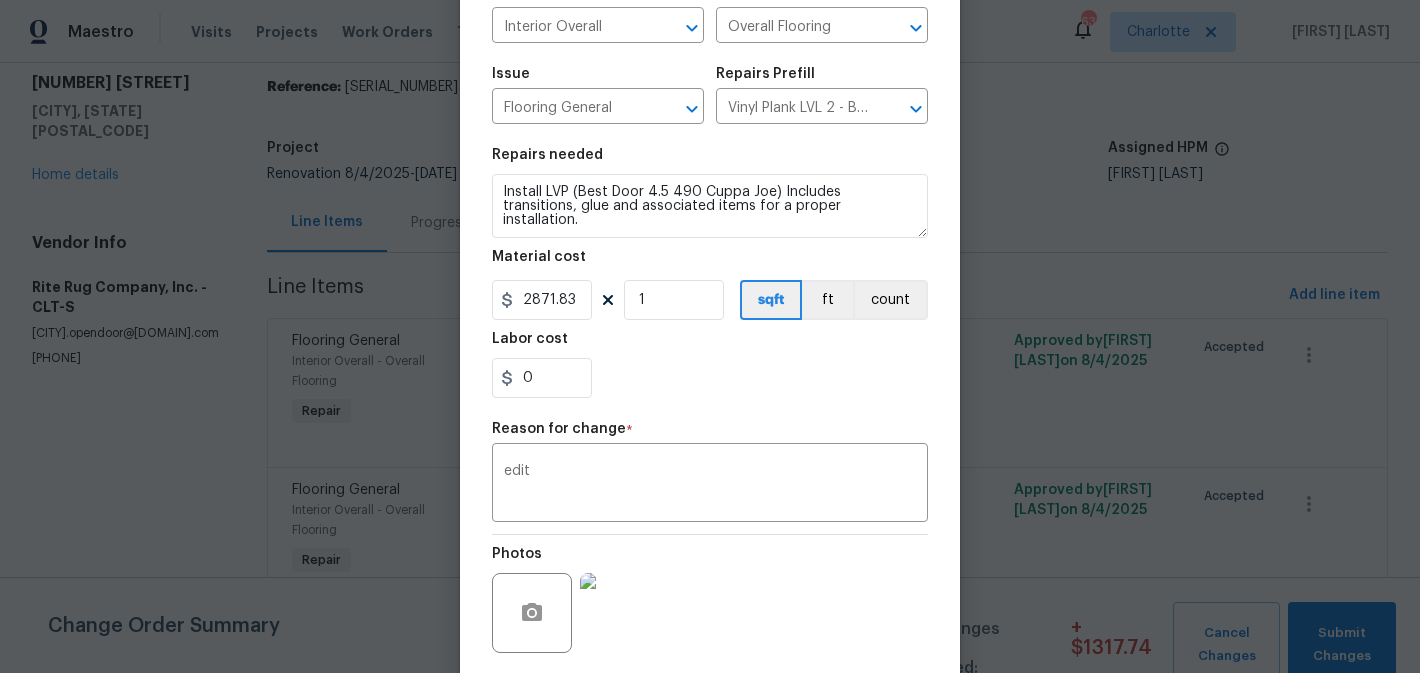 scroll, scrollTop: 313, scrollLeft: 0, axis: vertical 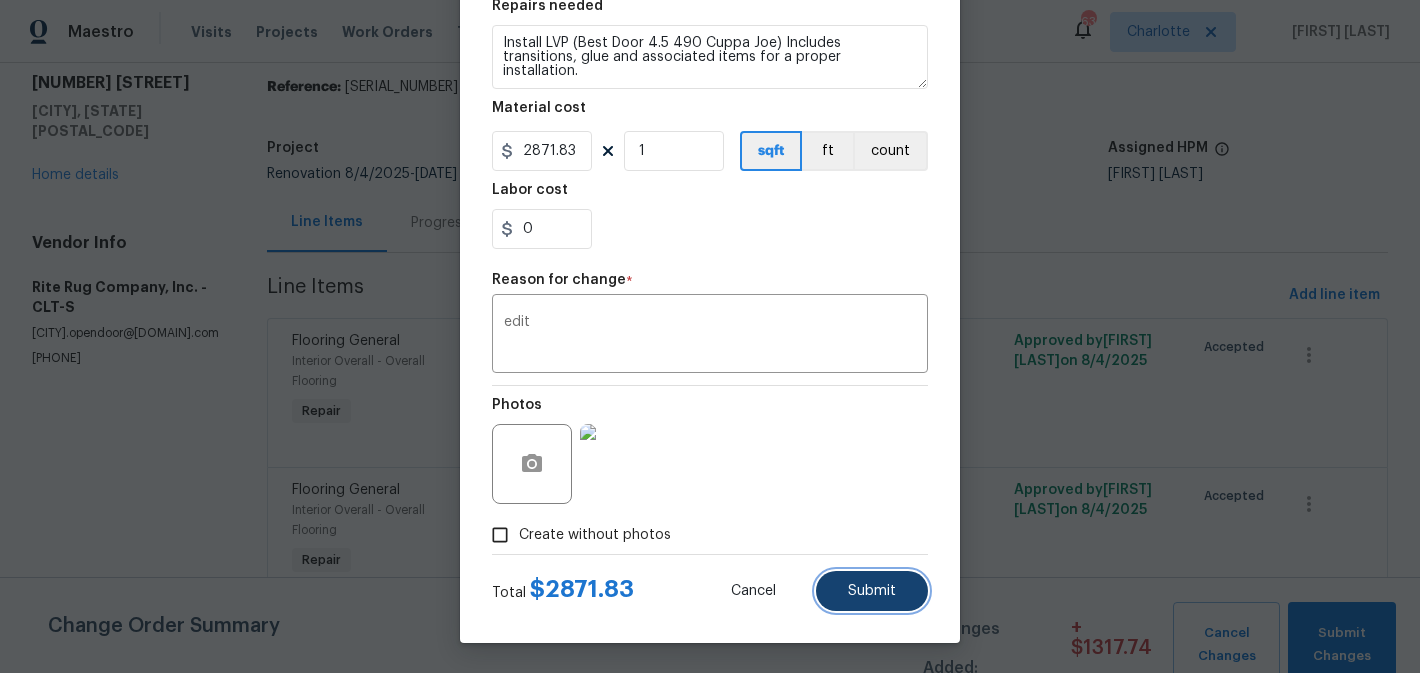 click on "Submit" at bounding box center [872, 591] 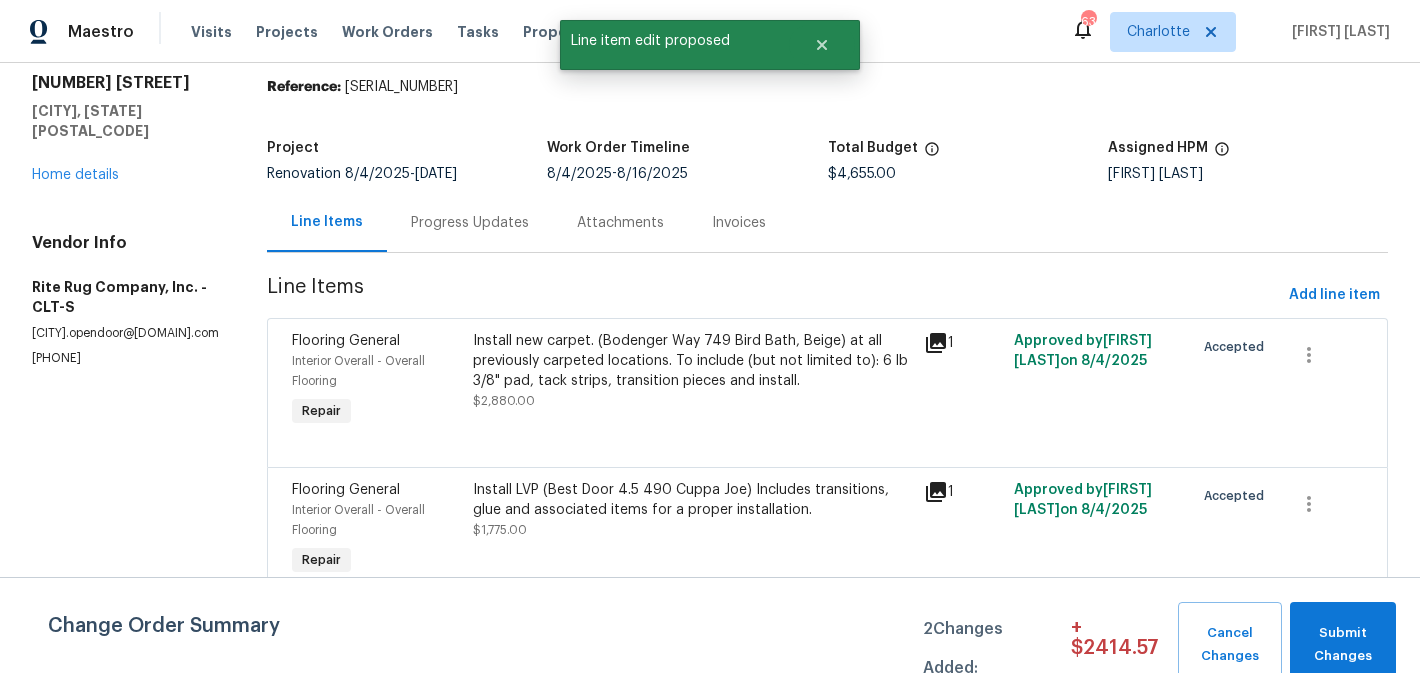 scroll, scrollTop: 0, scrollLeft: 0, axis: both 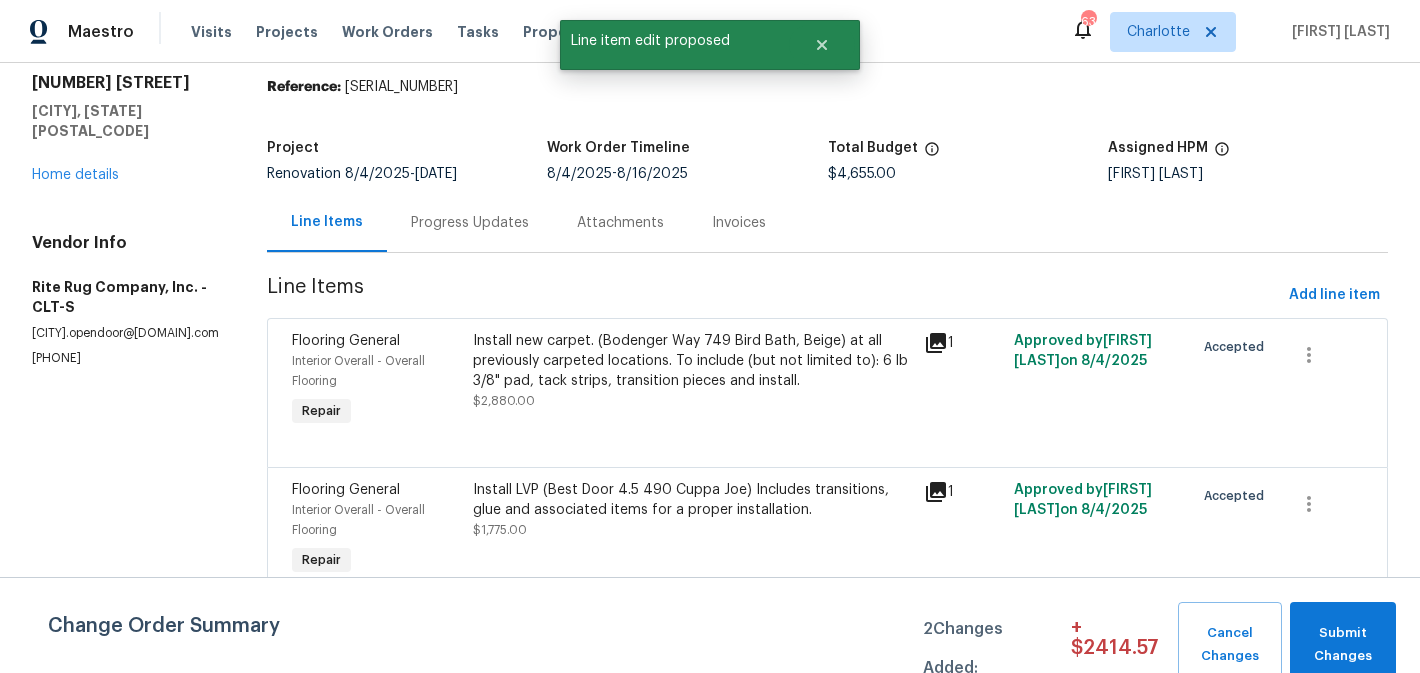 click on "Progress Updates" at bounding box center (470, 223) 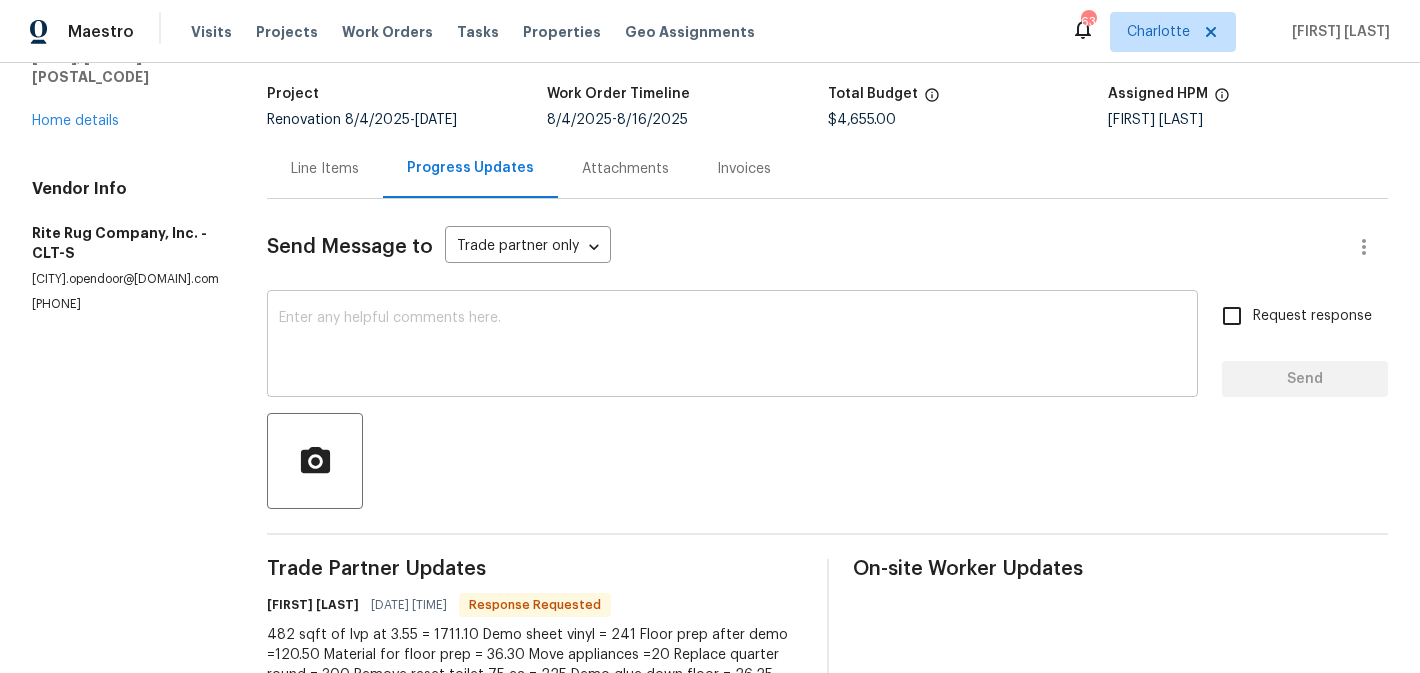 scroll, scrollTop: 66, scrollLeft: 0, axis: vertical 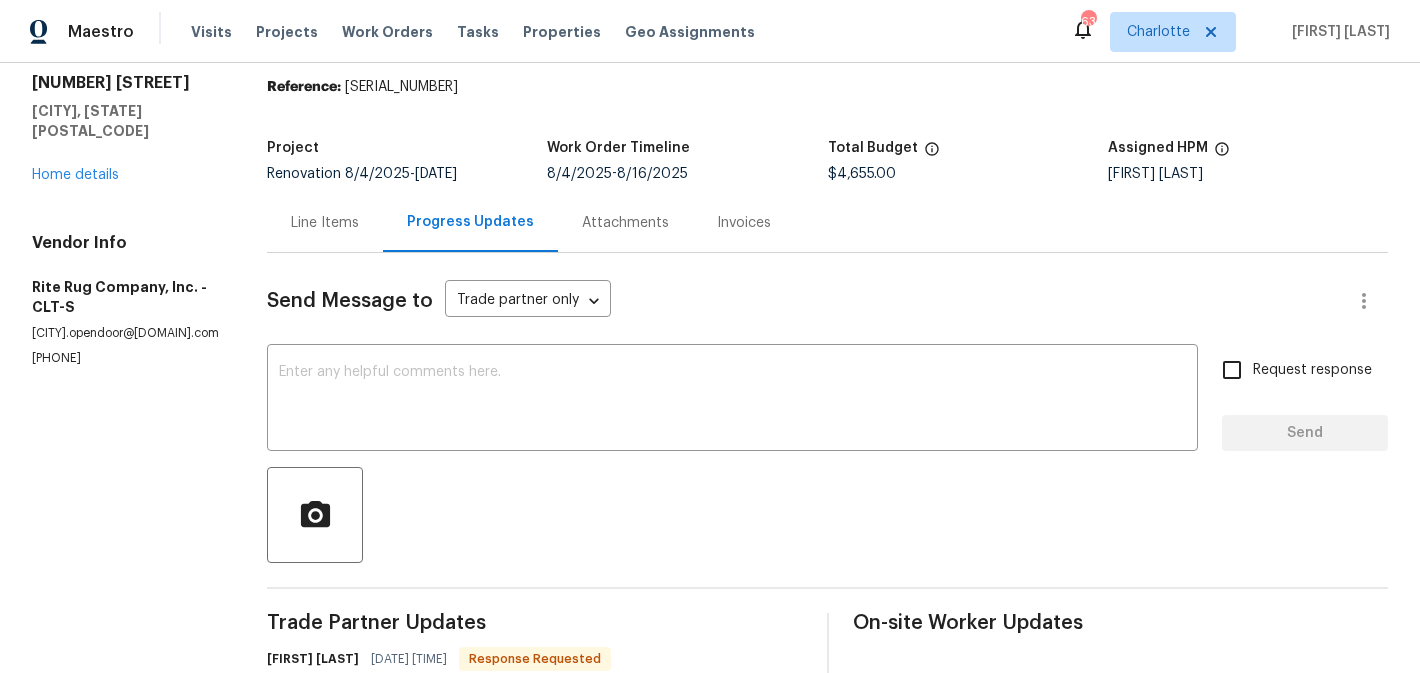 click on "Line Items" at bounding box center [325, 223] 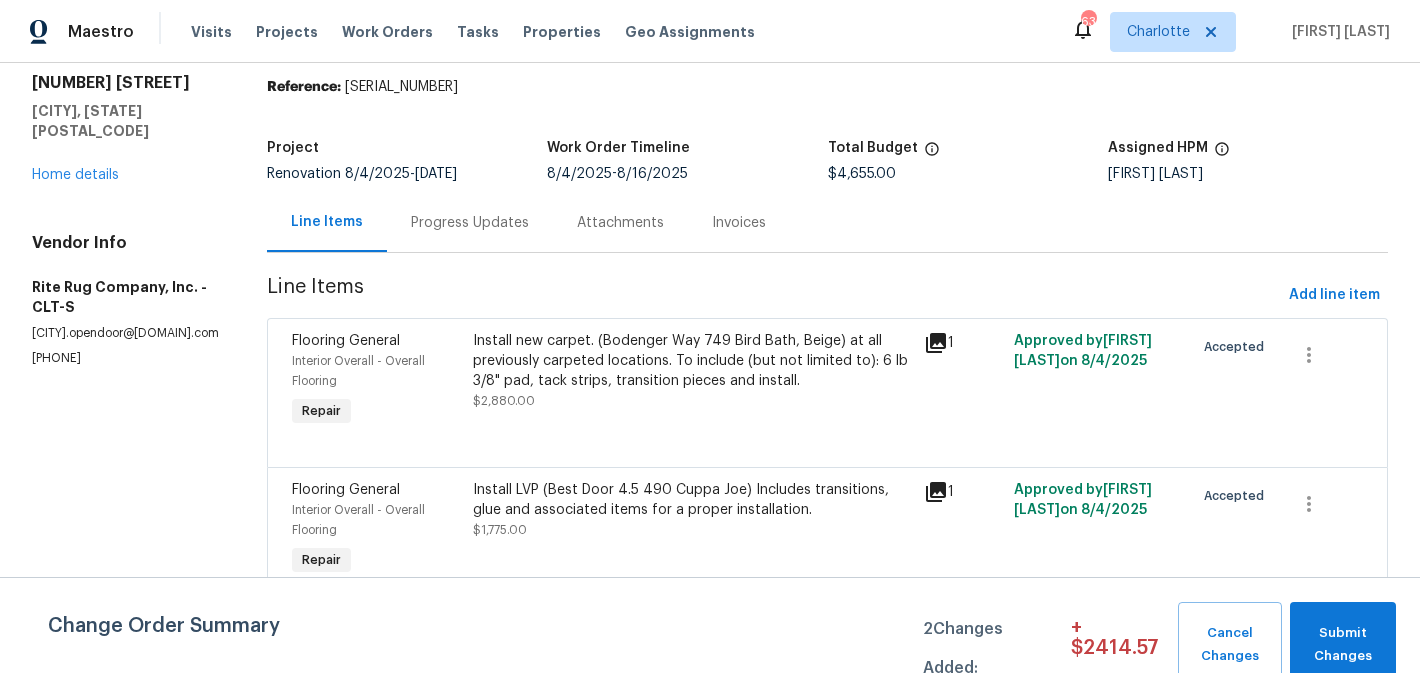 scroll, scrollTop: 68, scrollLeft: 0, axis: vertical 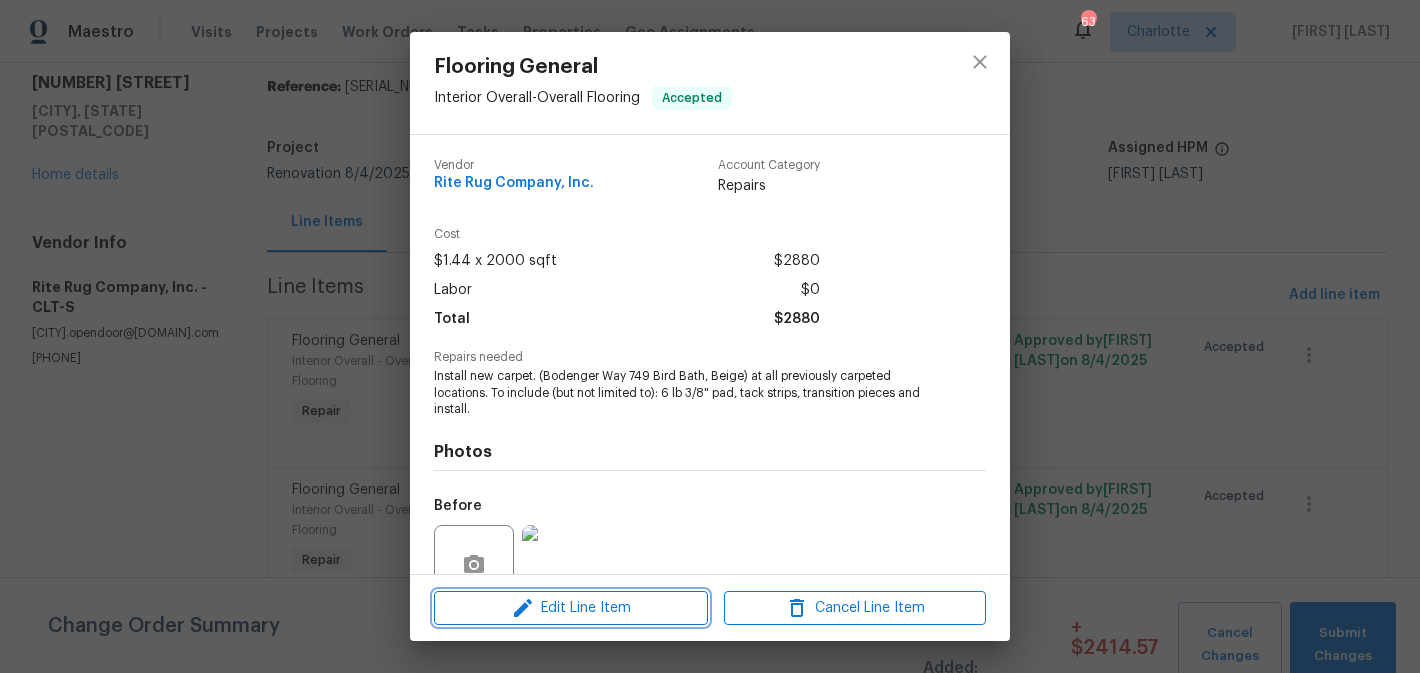 click on "Edit Line Item" at bounding box center (571, 608) 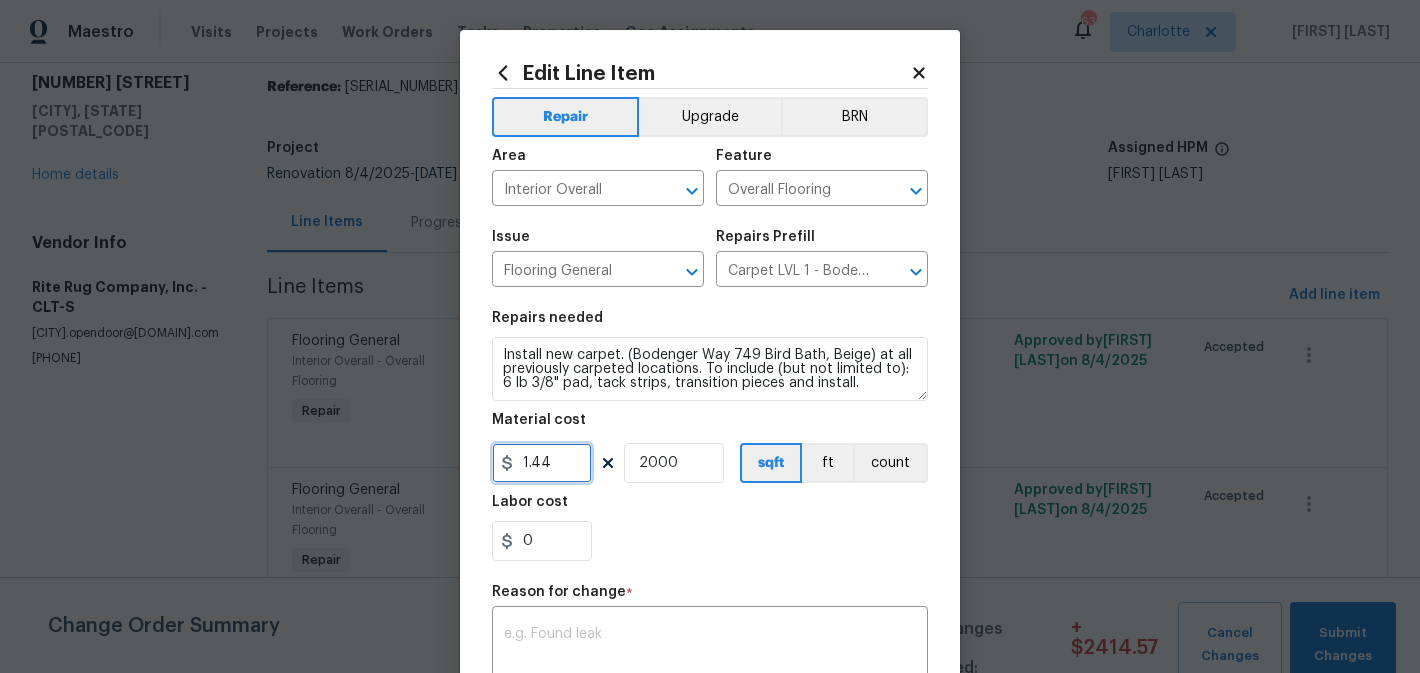 click on "1.44" at bounding box center [542, 463] 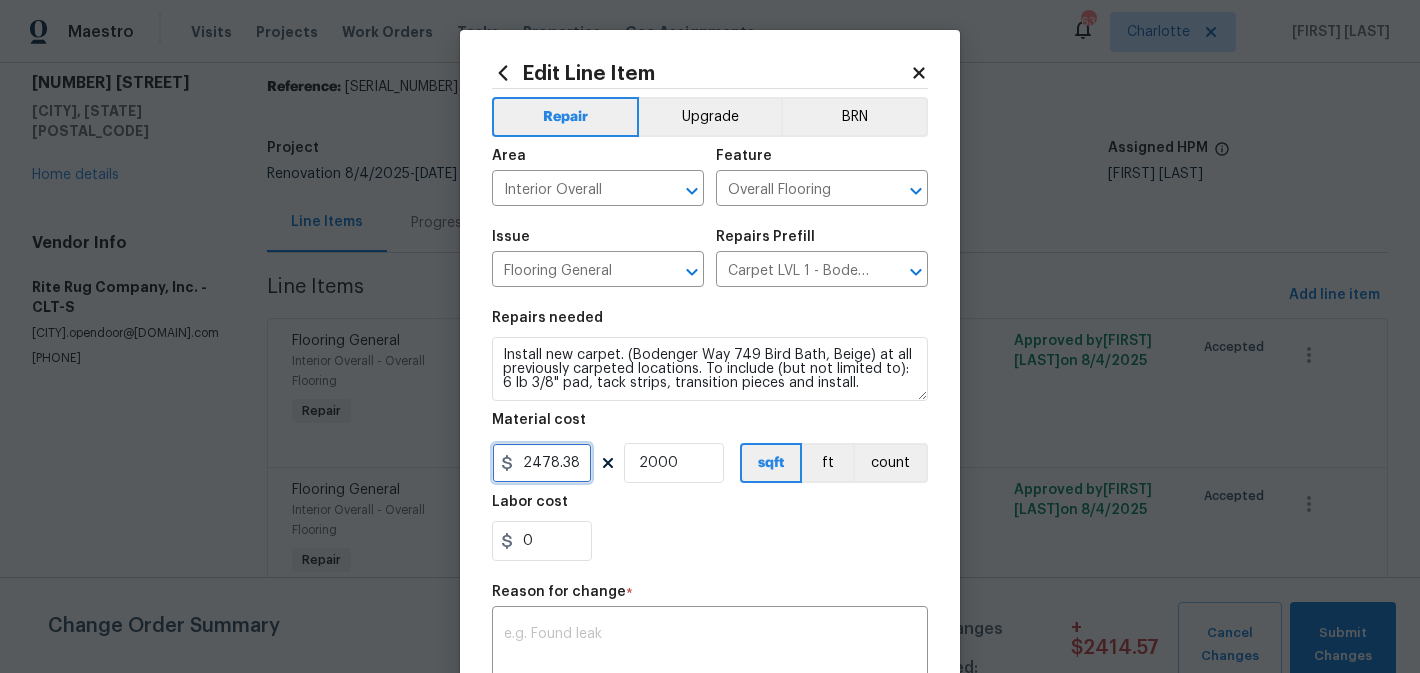 type on "2478.38" 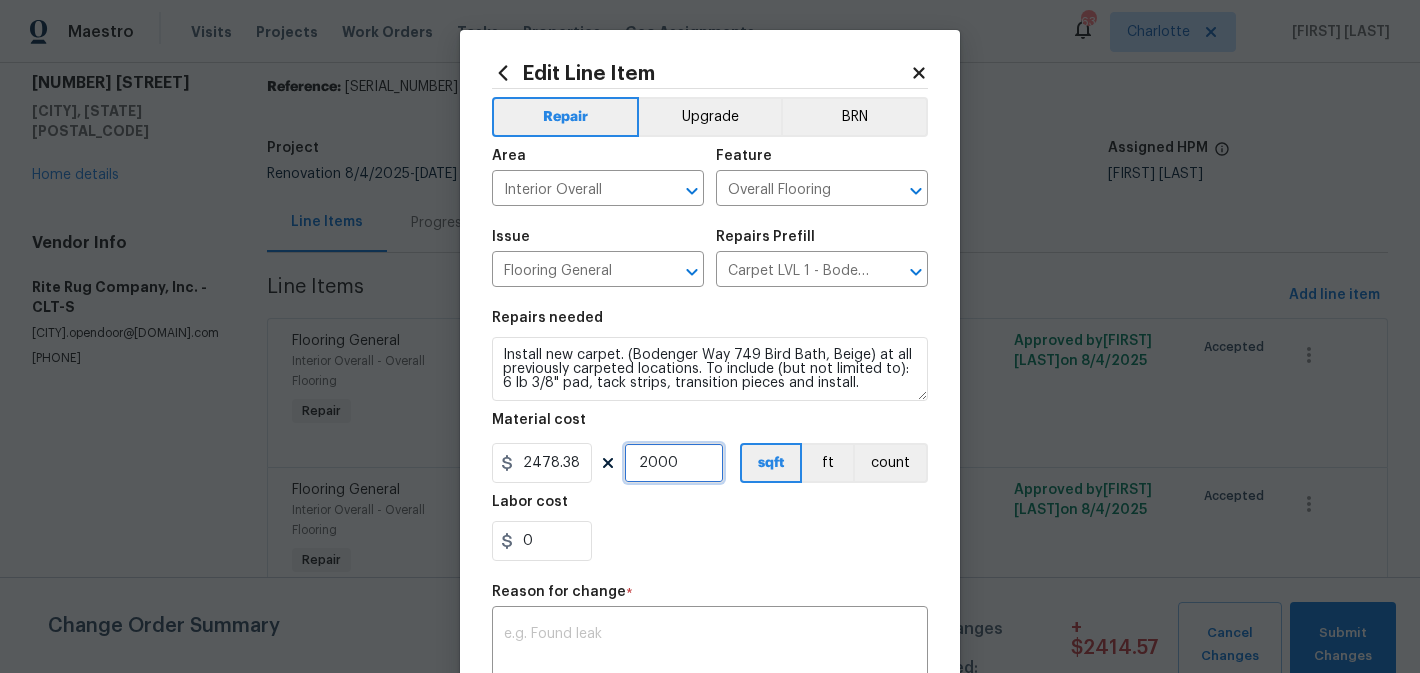 click on "2000" at bounding box center [674, 463] 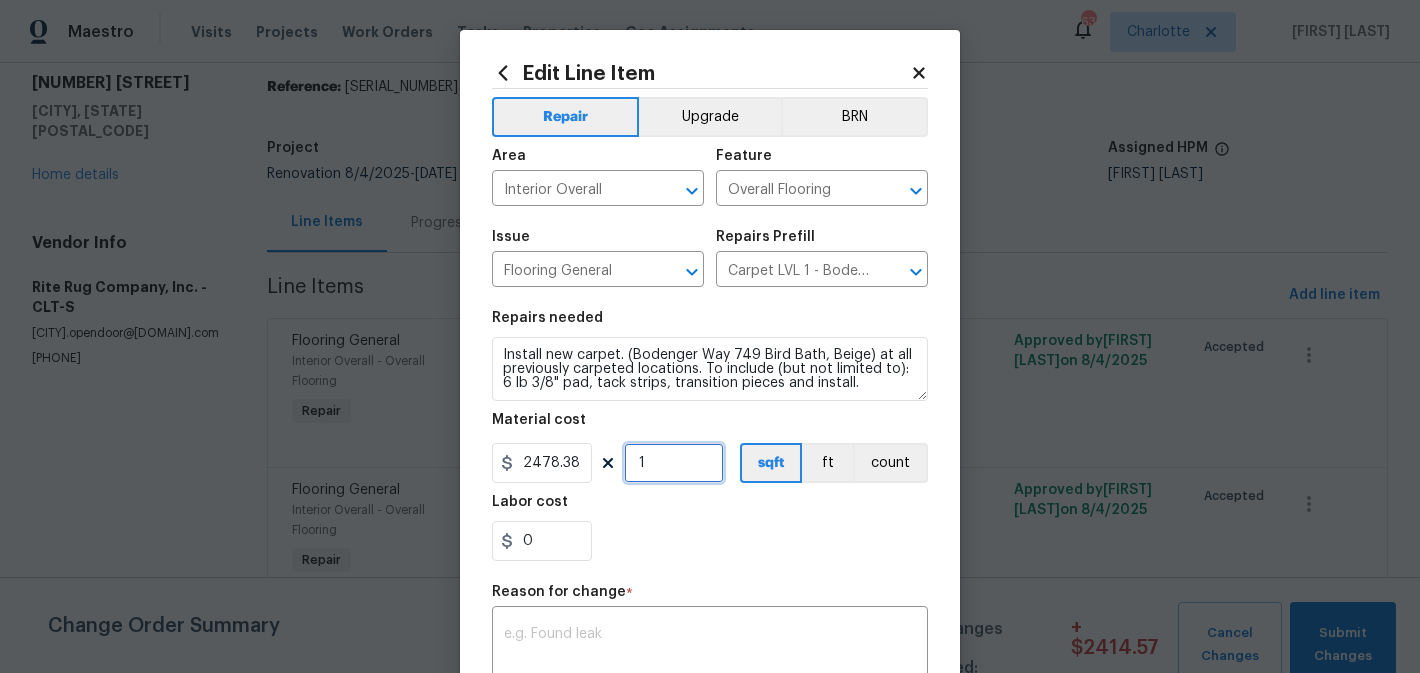 type on "1" 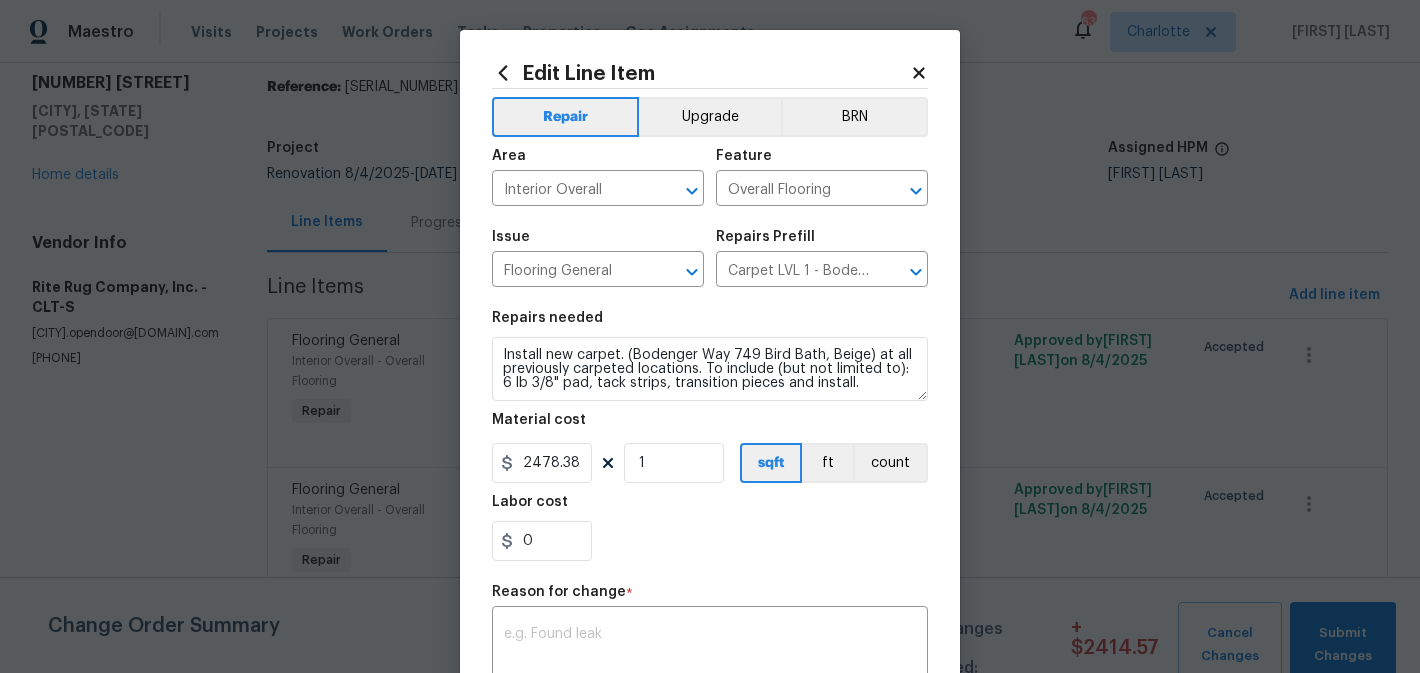 click on "0" at bounding box center [710, 541] 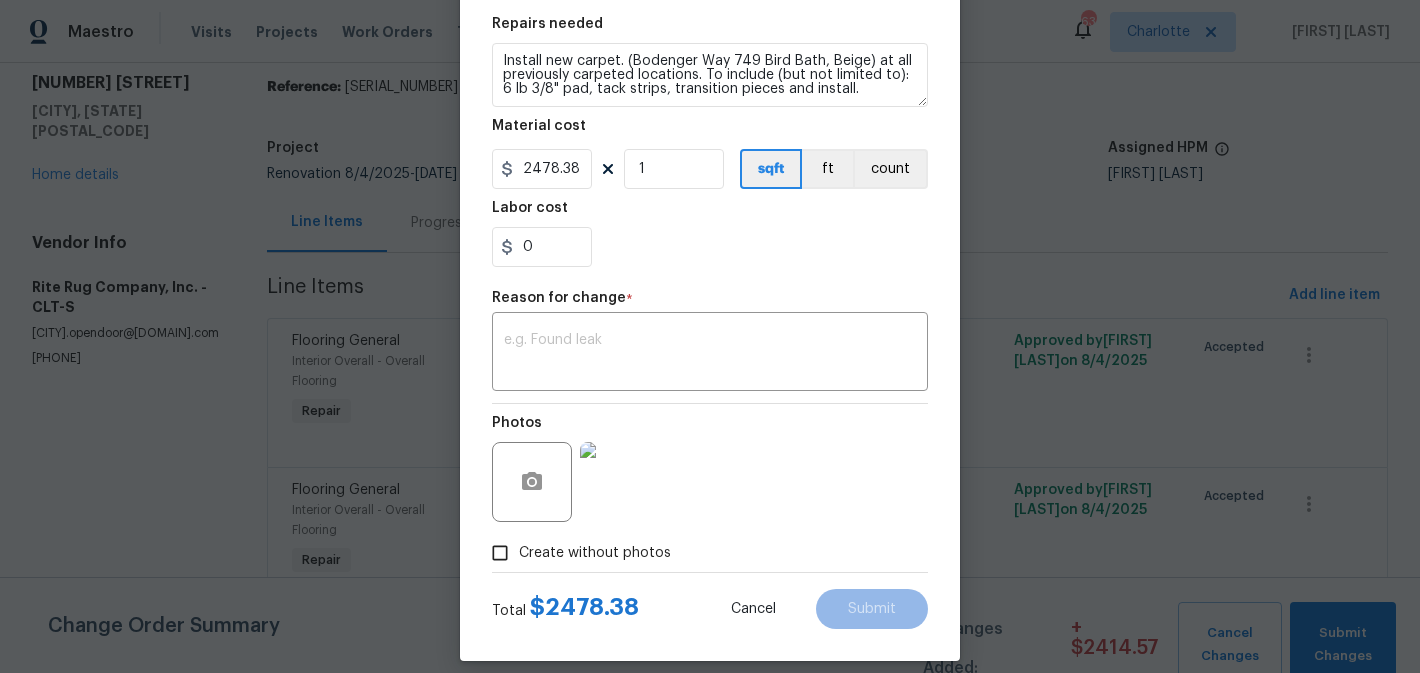 scroll, scrollTop: 313, scrollLeft: 0, axis: vertical 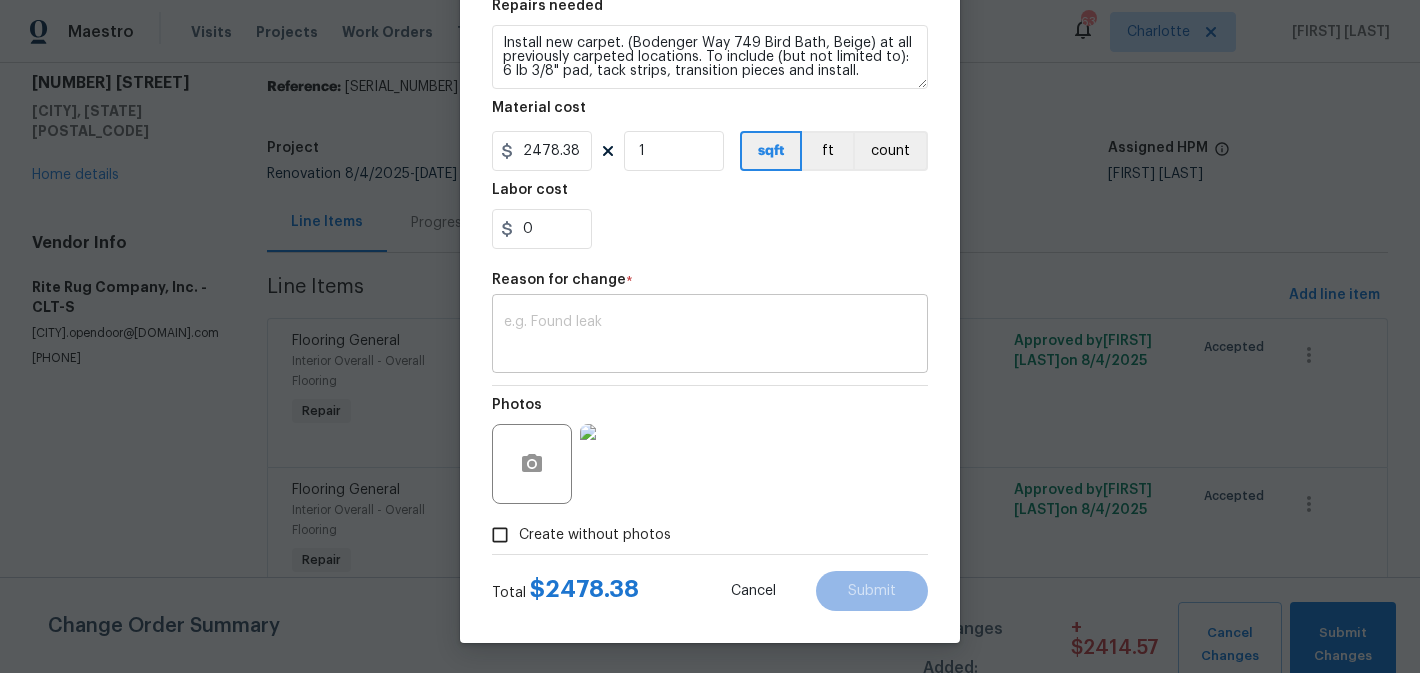click at bounding box center (710, 336) 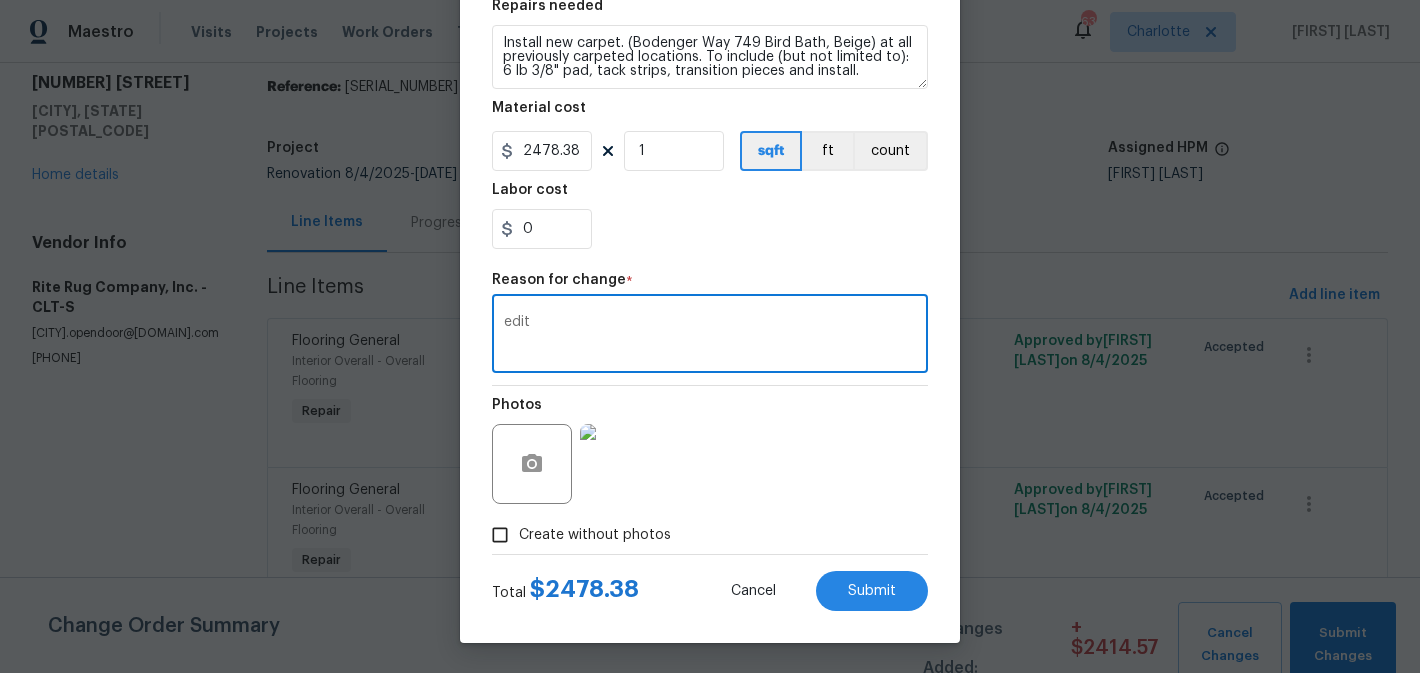 type on "edit" 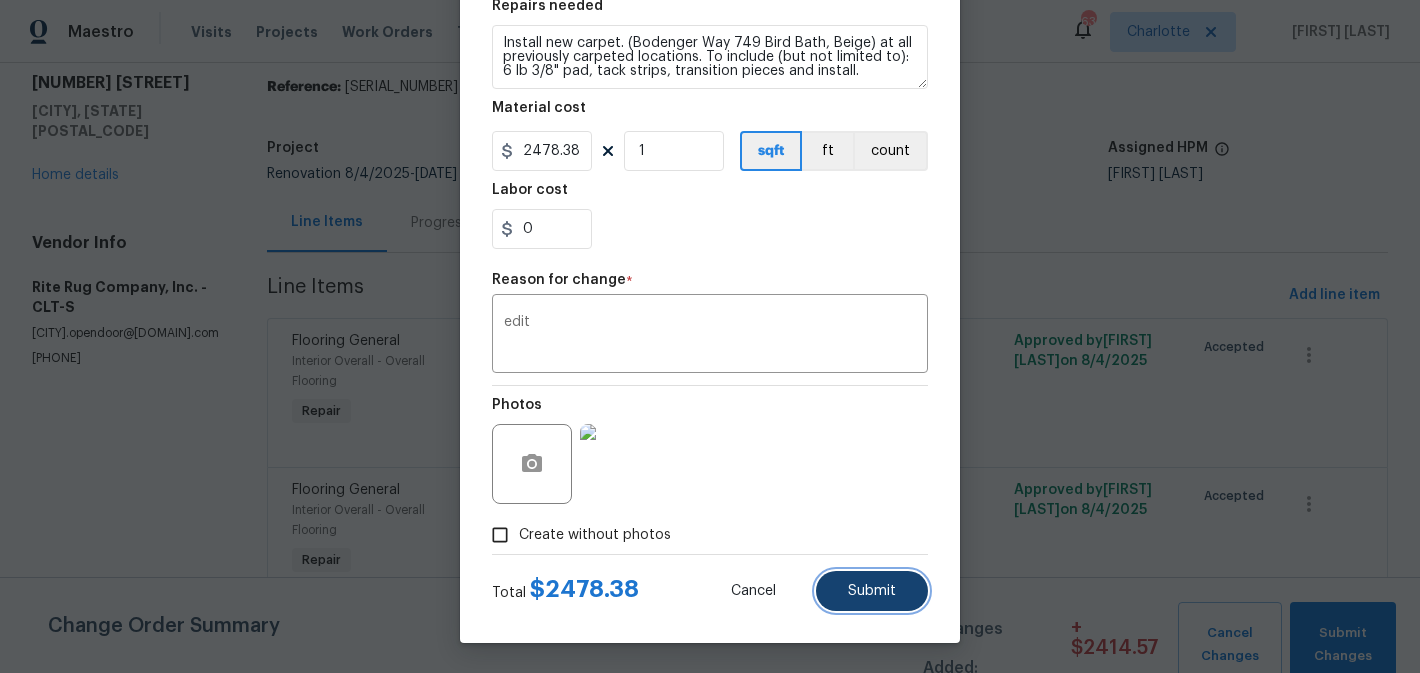 click on "Submit" at bounding box center [872, 591] 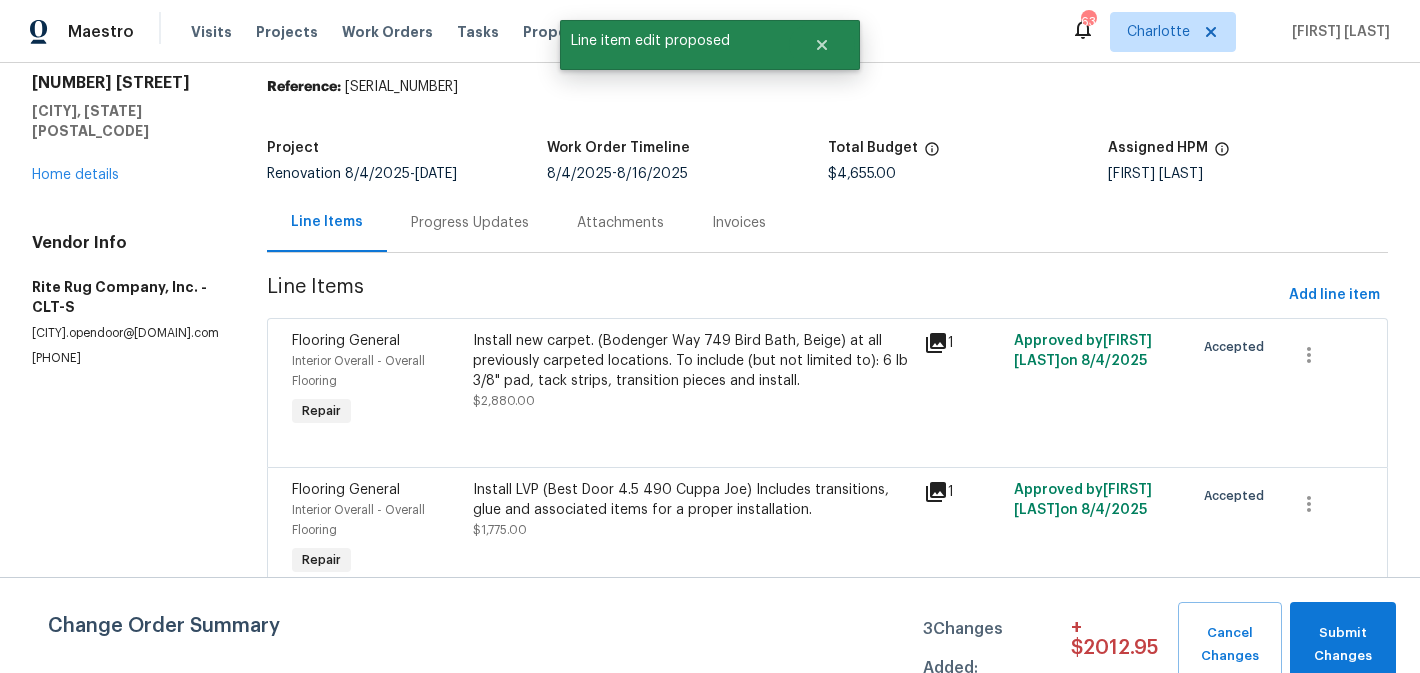 scroll, scrollTop: 0, scrollLeft: 0, axis: both 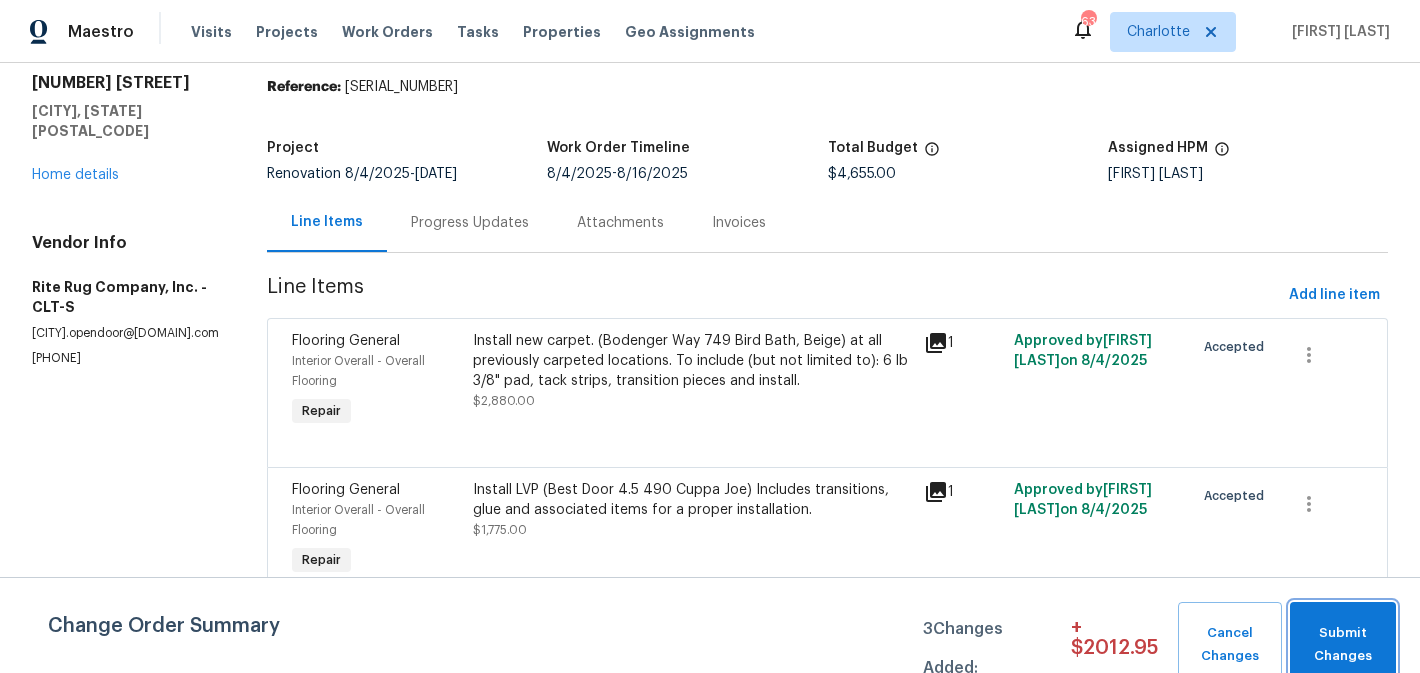 click on "Submit Changes" at bounding box center [1343, 645] 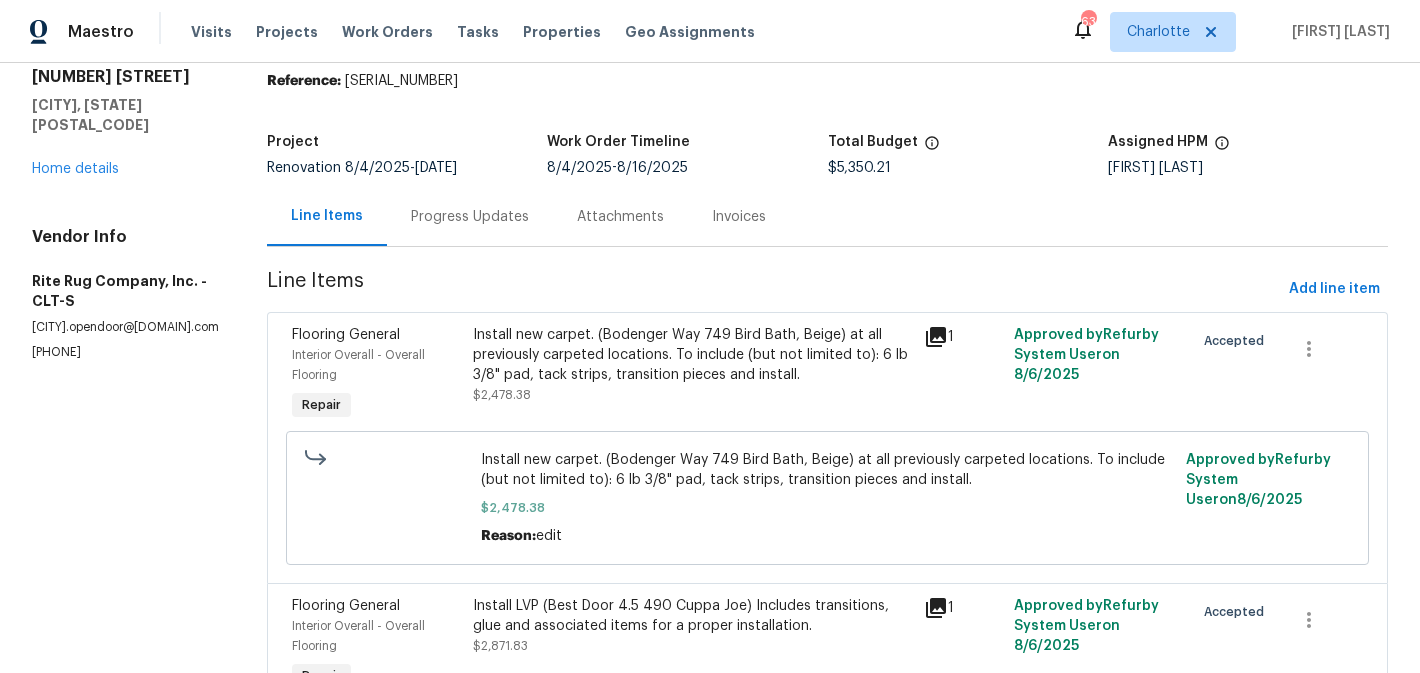 scroll, scrollTop: 0, scrollLeft: 0, axis: both 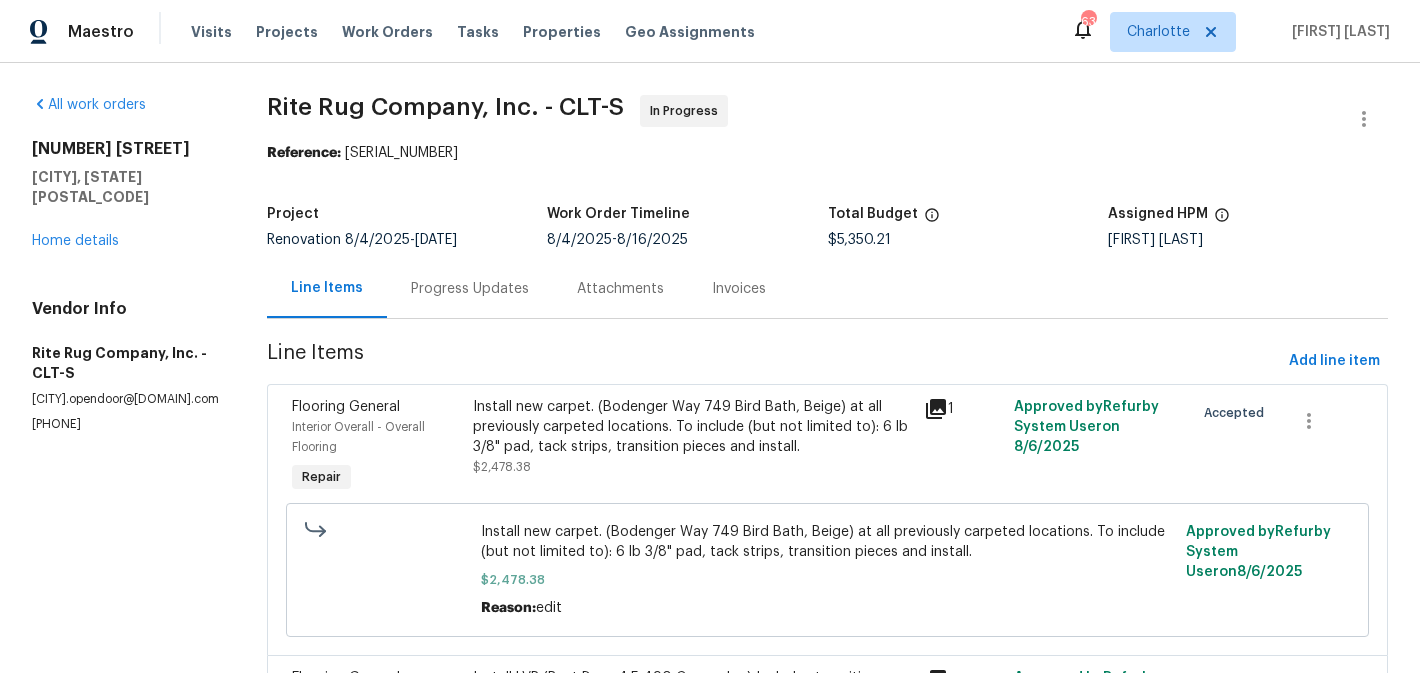 click on "Progress Updates" at bounding box center (470, 289) 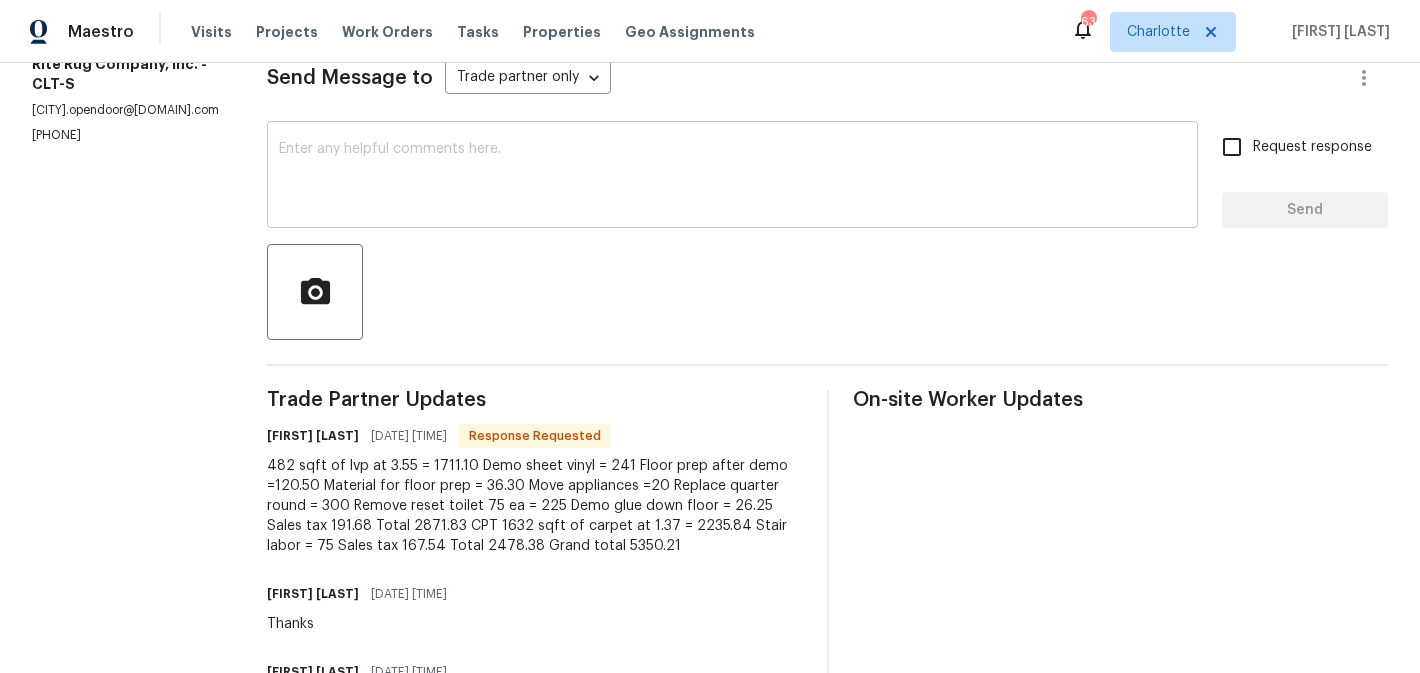 scroll, scrollTop: 222, scrollLeft: 0, axis: vertical 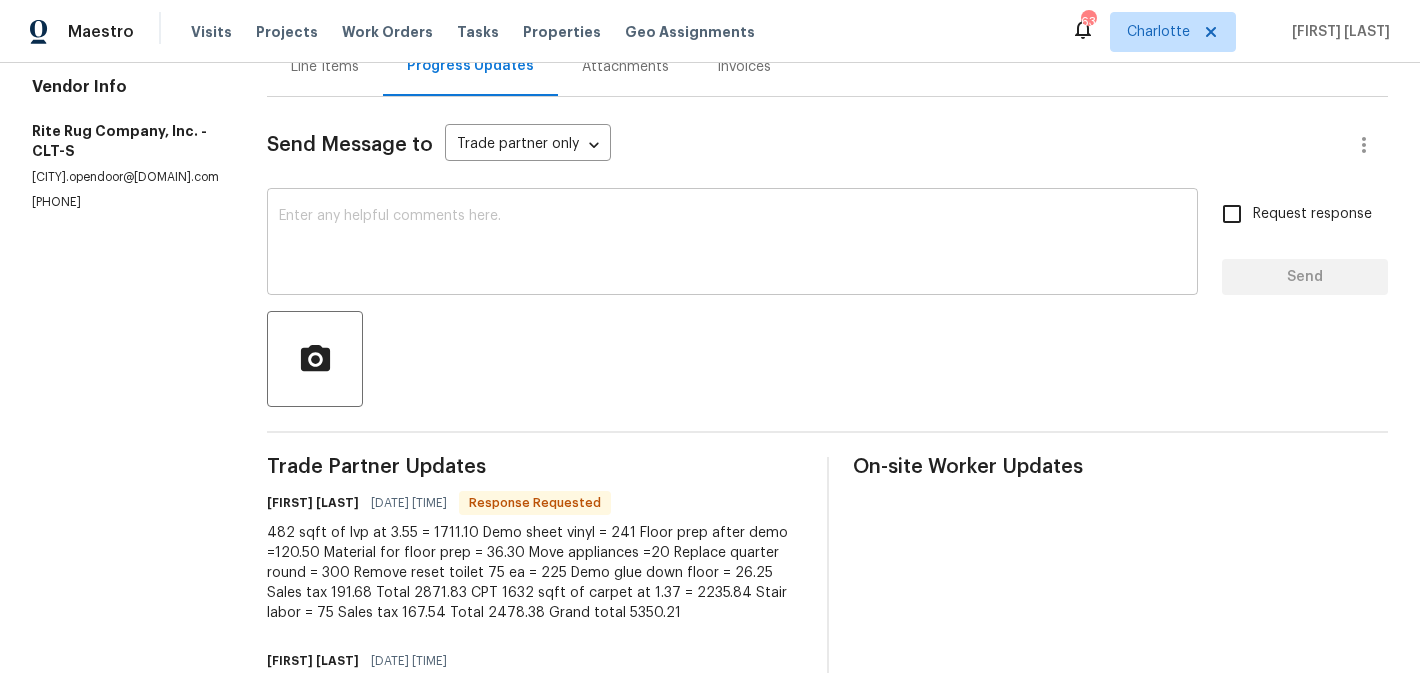 click at bounding box center [732, 244] 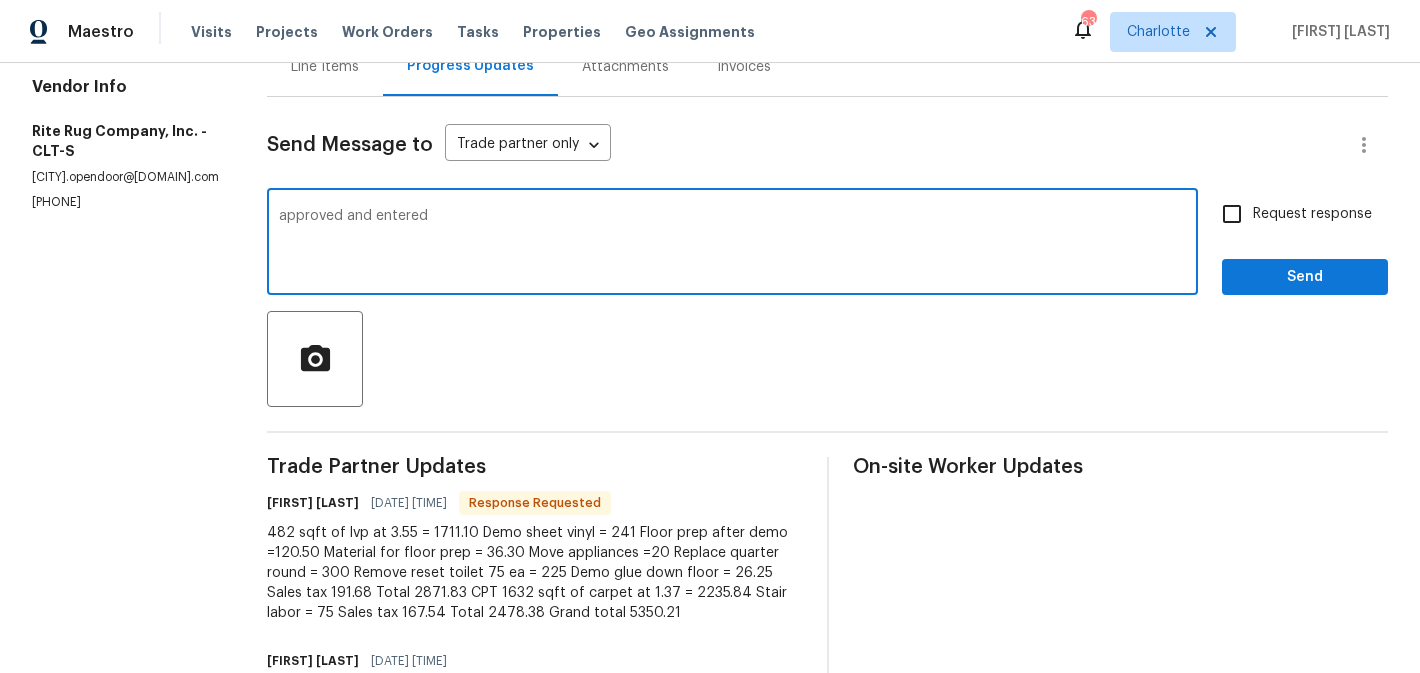 type on "approved and entered" 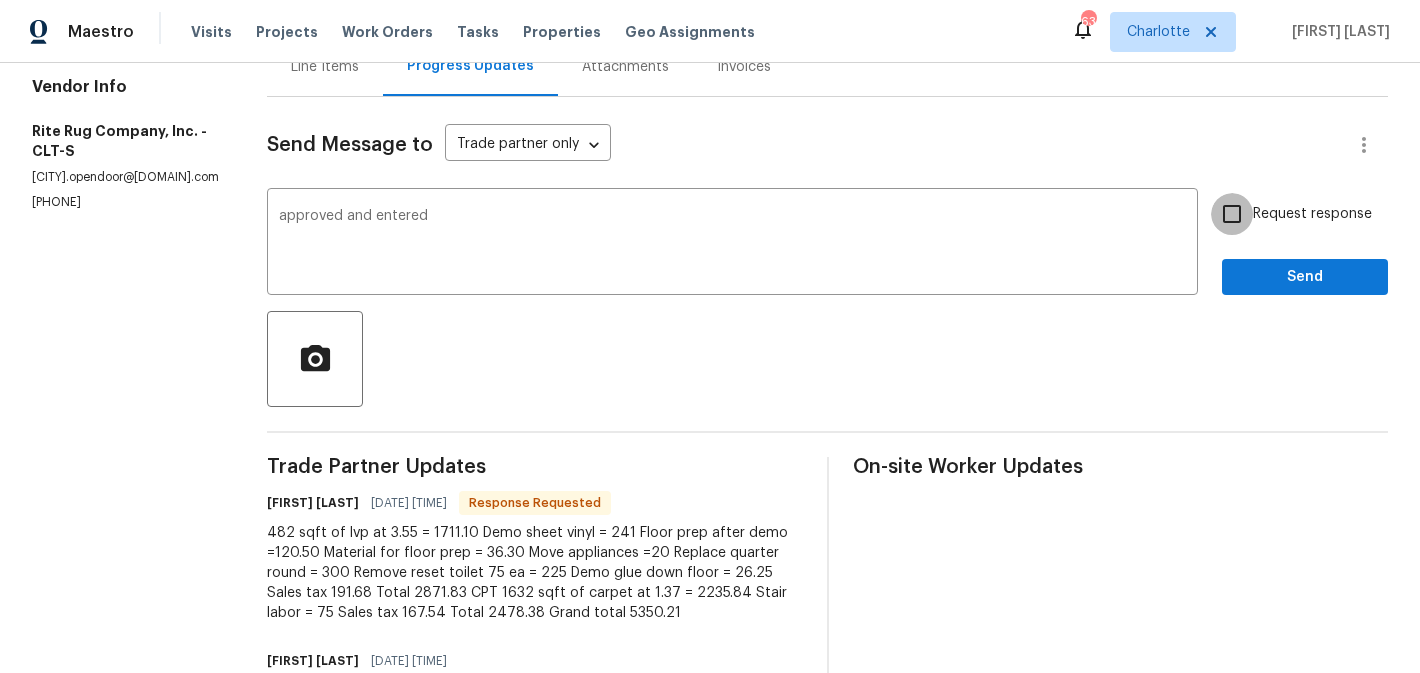 click on "Request response" at bounding box center [1232, 214] 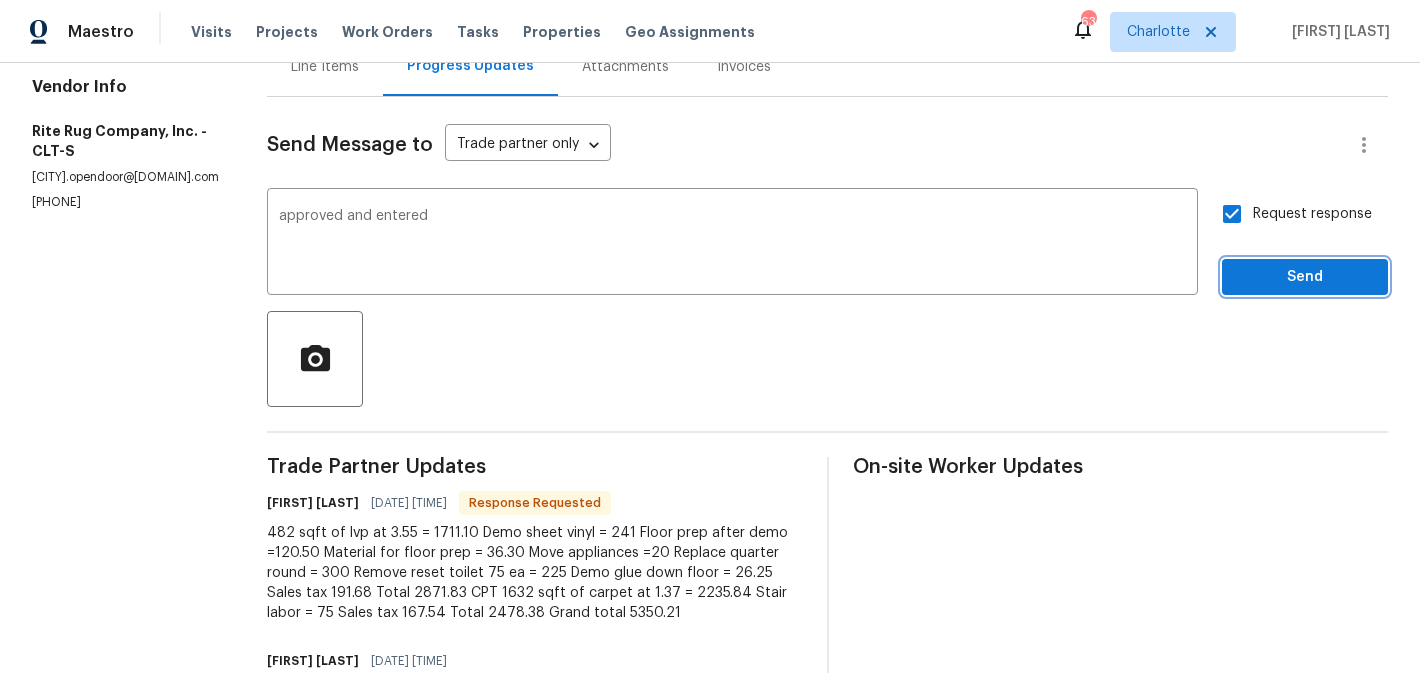 click on "Send" at bounding box center [1305, 277] 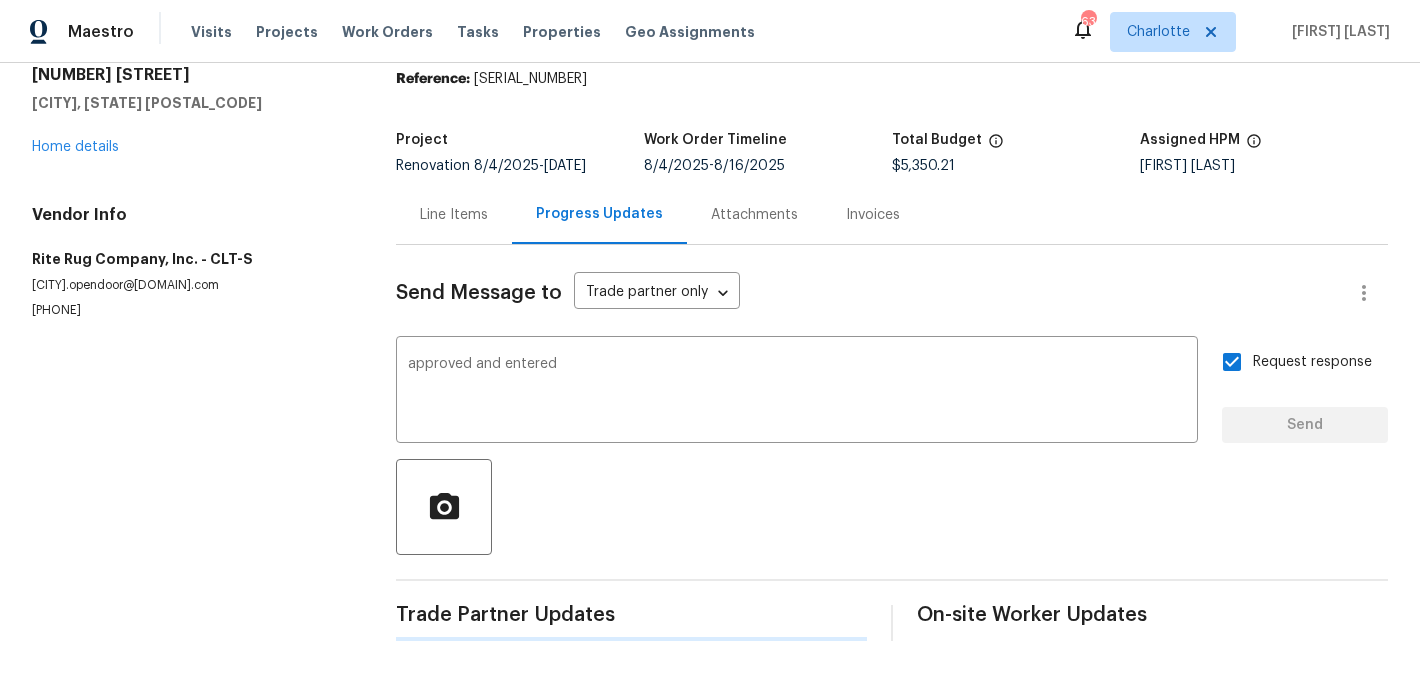 type 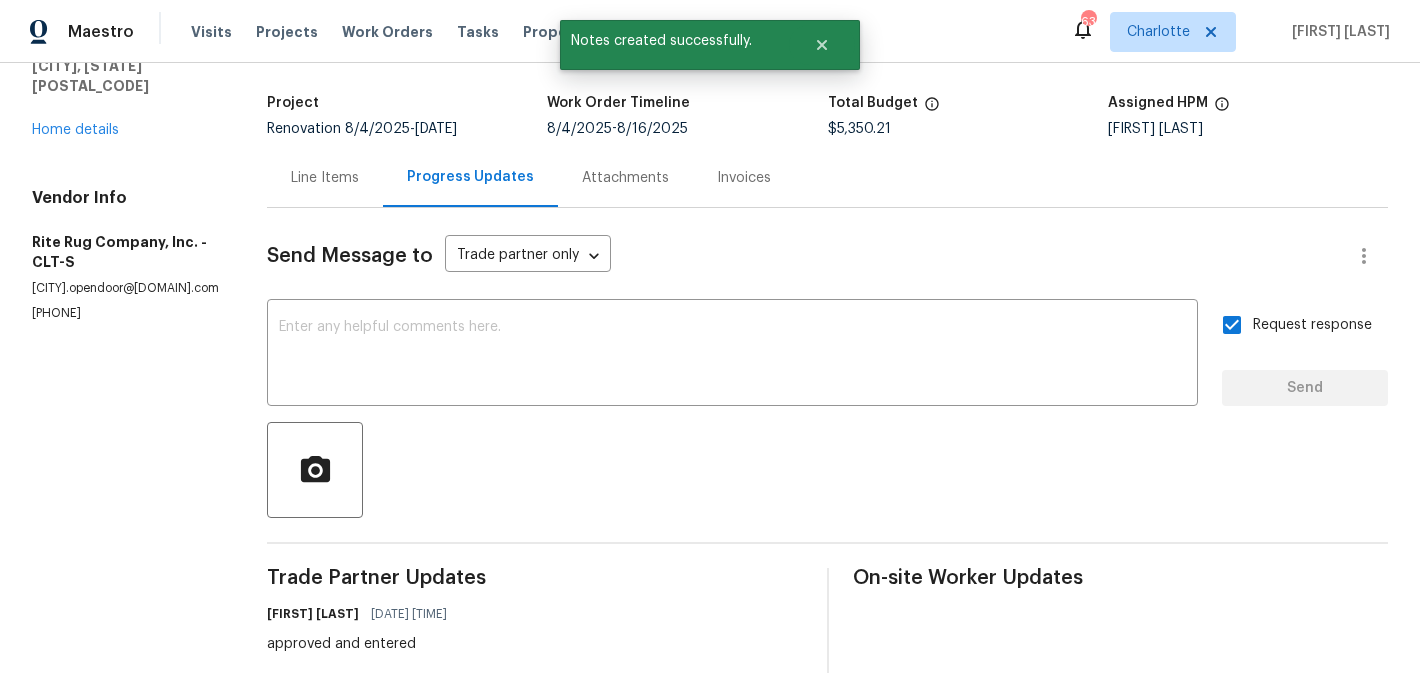 scroll, scrollTop: 0, scrollLeft: 0, axis: both 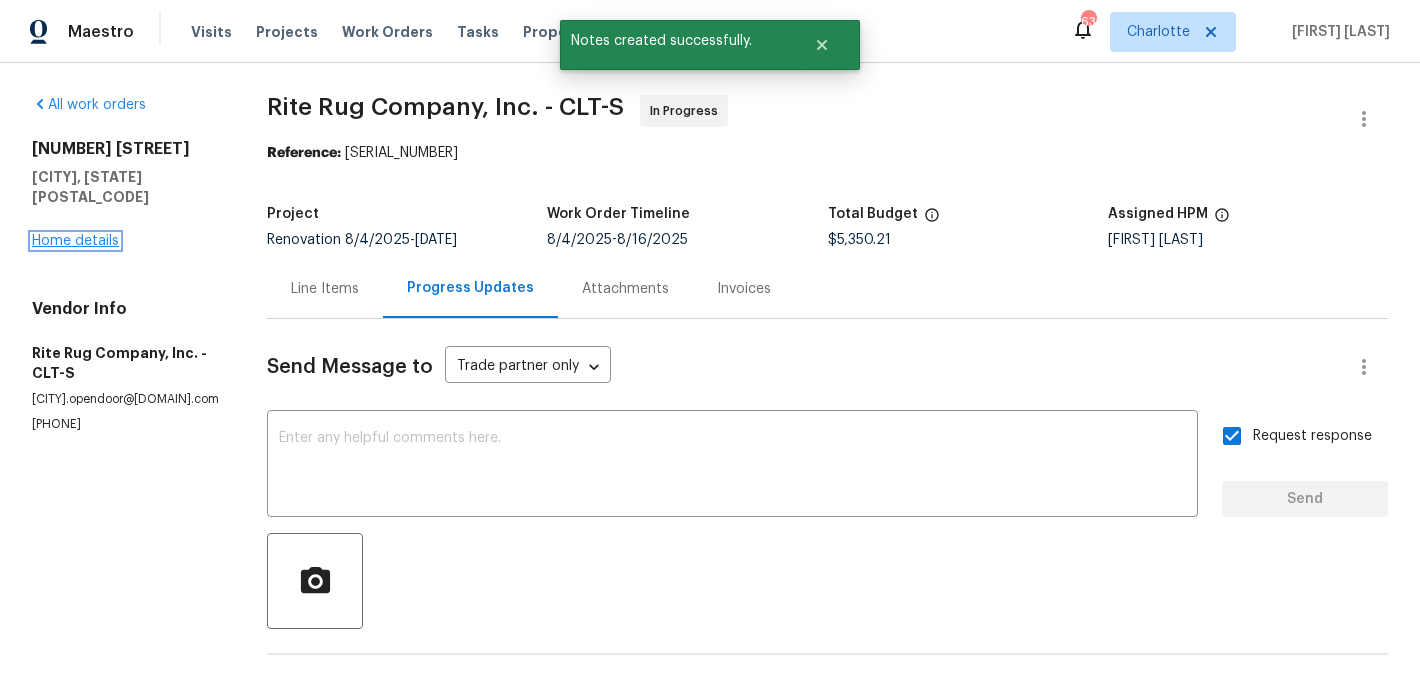 click on "Home details" at bounding box center (75, 241) 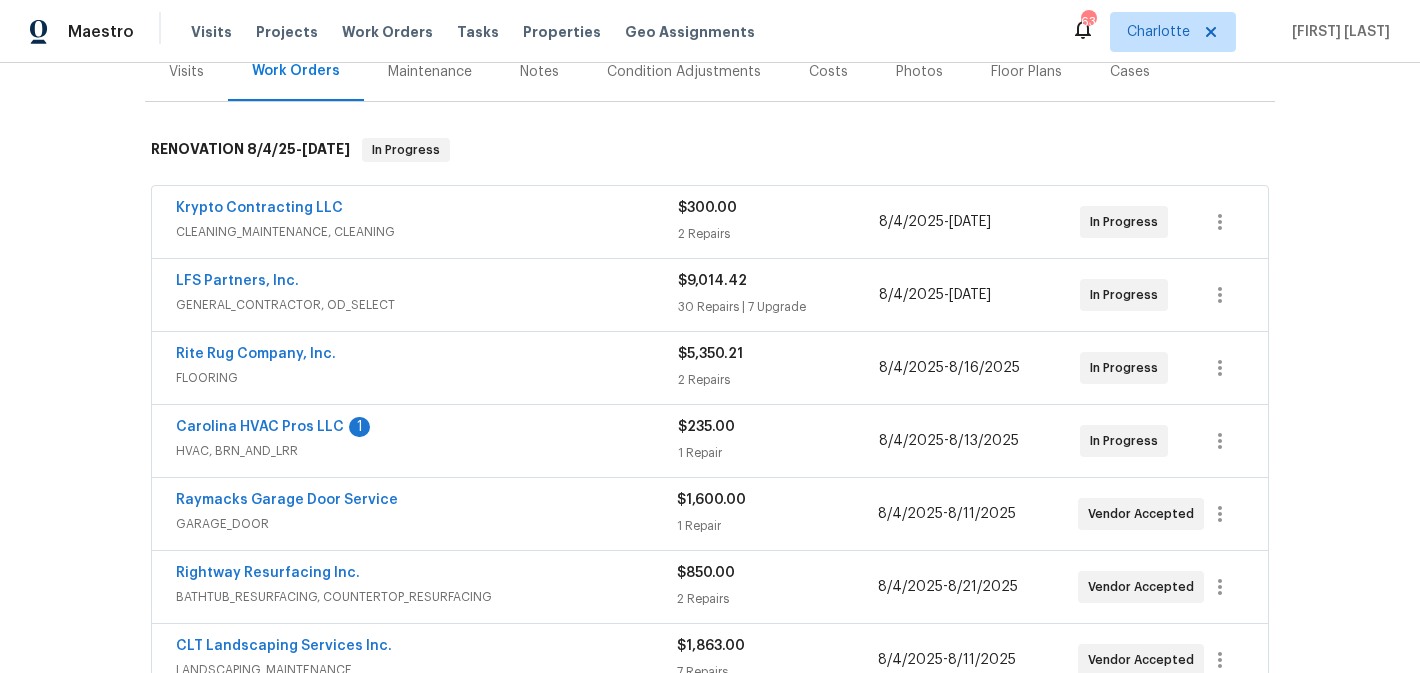 scroll, scrollTop: 265, scrollLeft: 0, axis: vertical 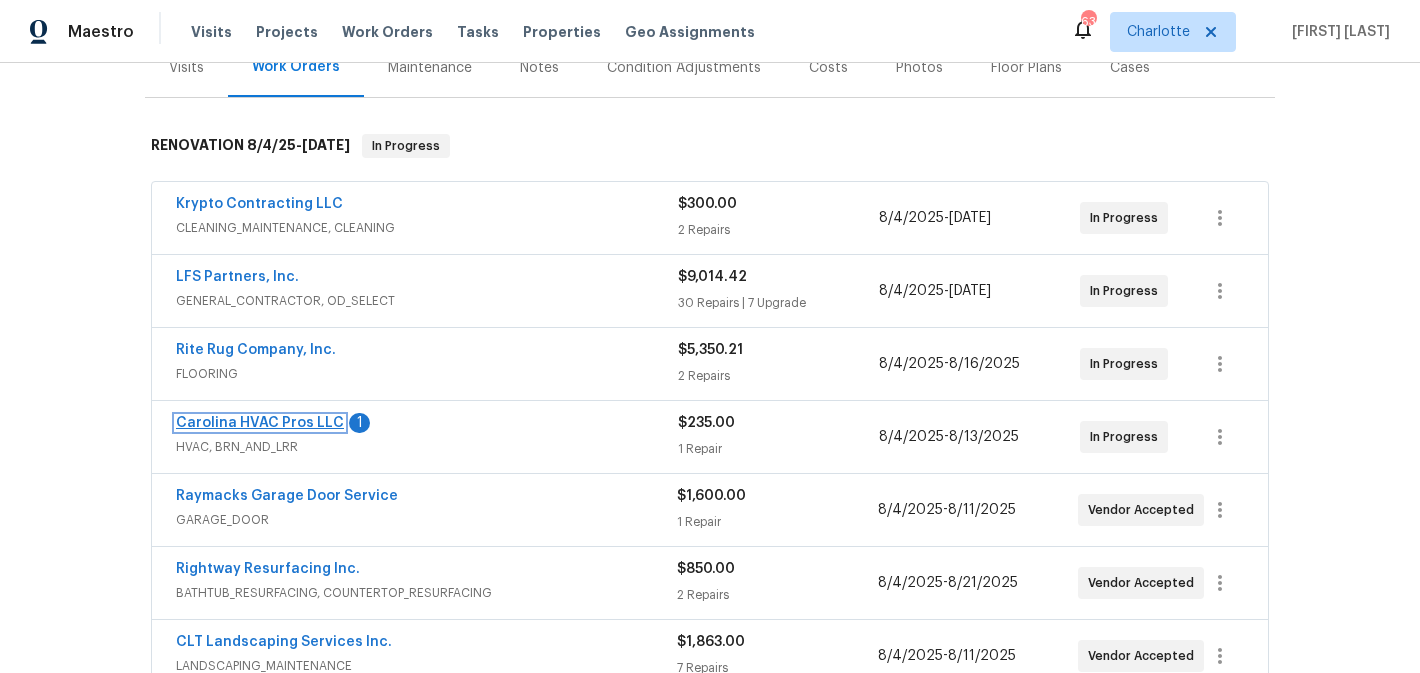 click on "Carolina HVAC Pros LLC" at bounding box center (260, 423) 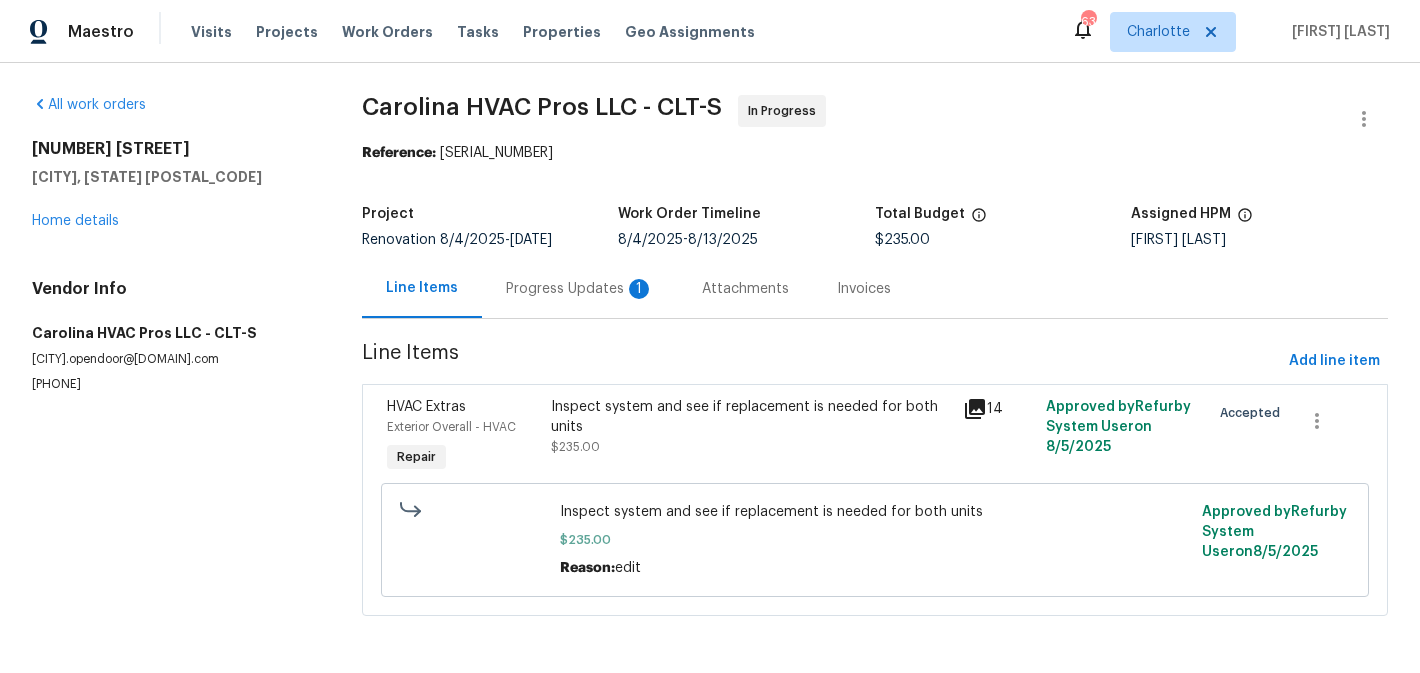 click on "Attachments" at bounding box center (745, 289) 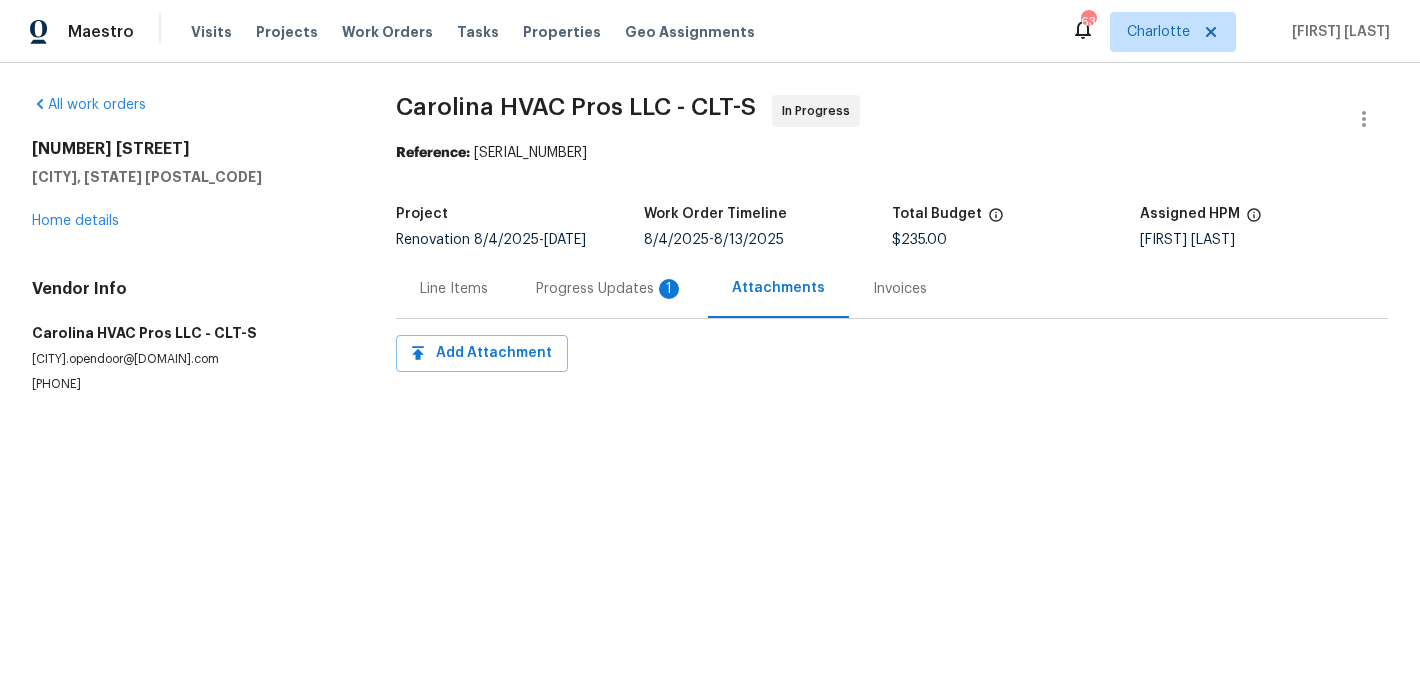 click on "Progress Updates 1" at bounding box center (610, 288) 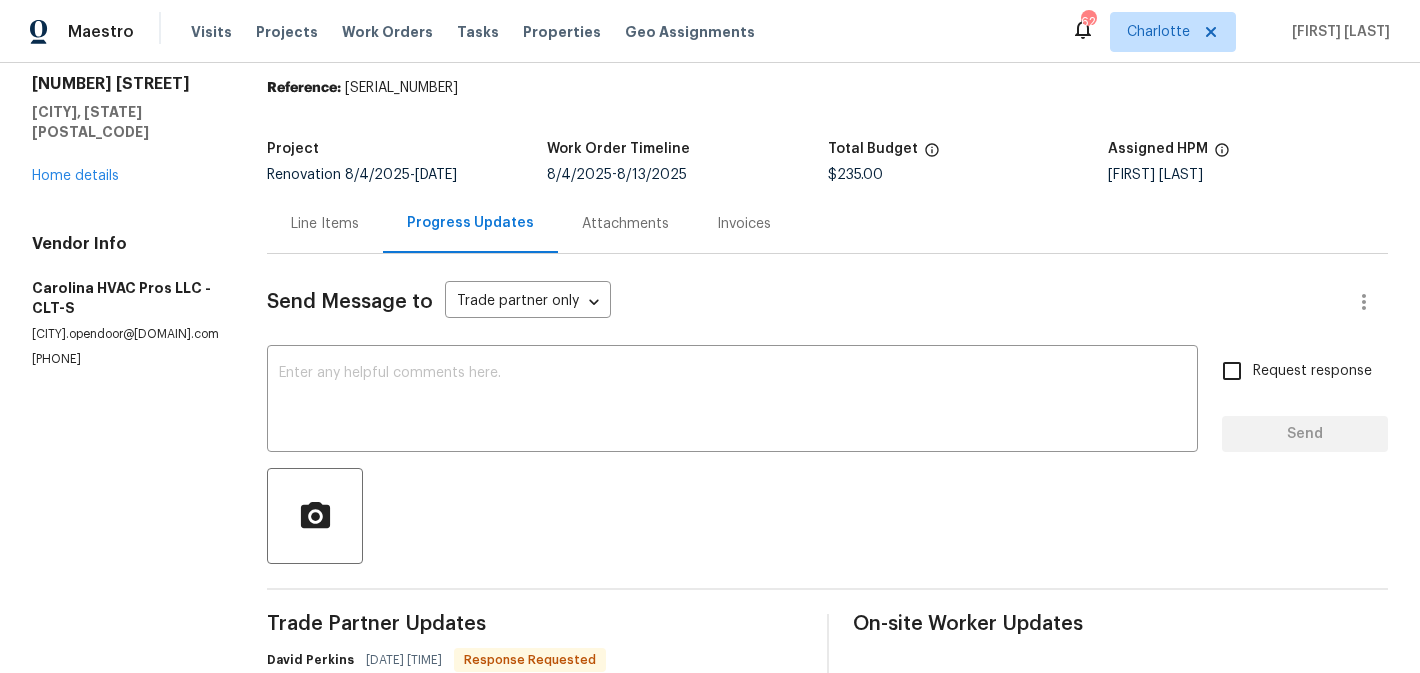 scroll, scrollTop: 0, scrollLeft: 0, axis: both 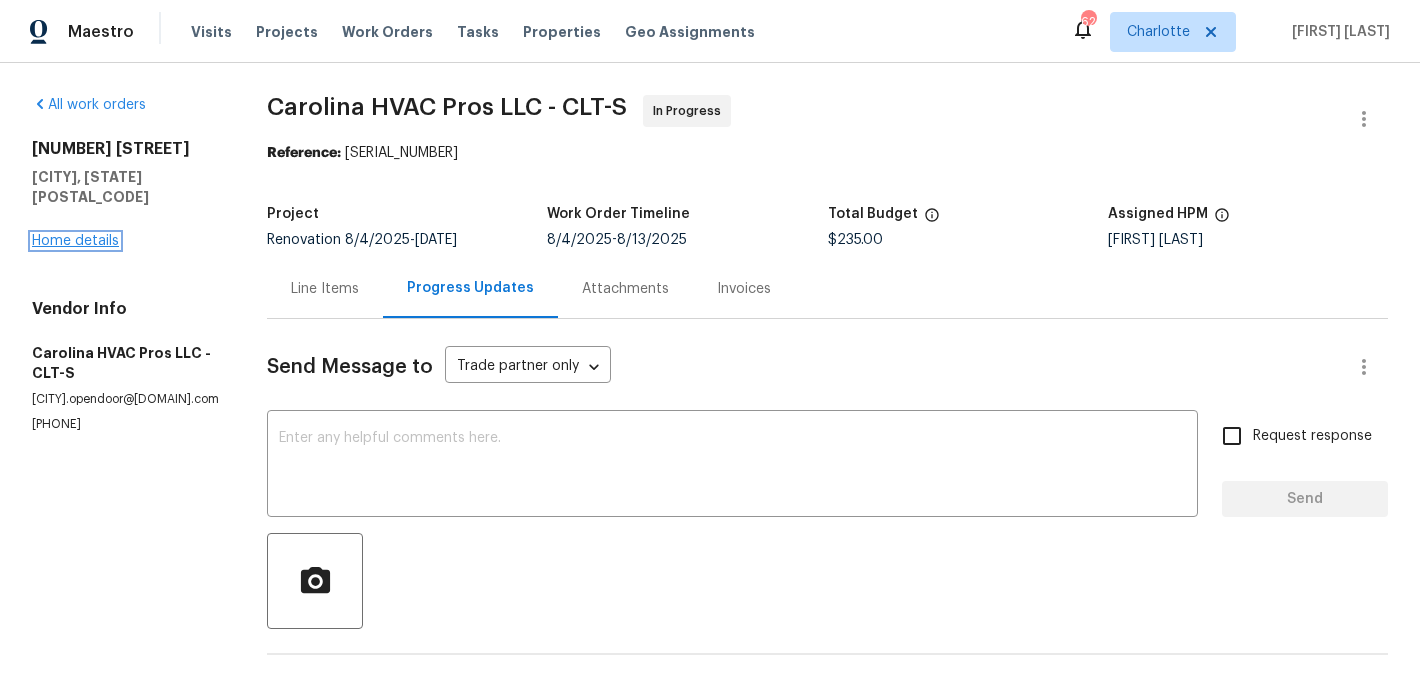 click on "Home details" at bounding box center [75, 241] 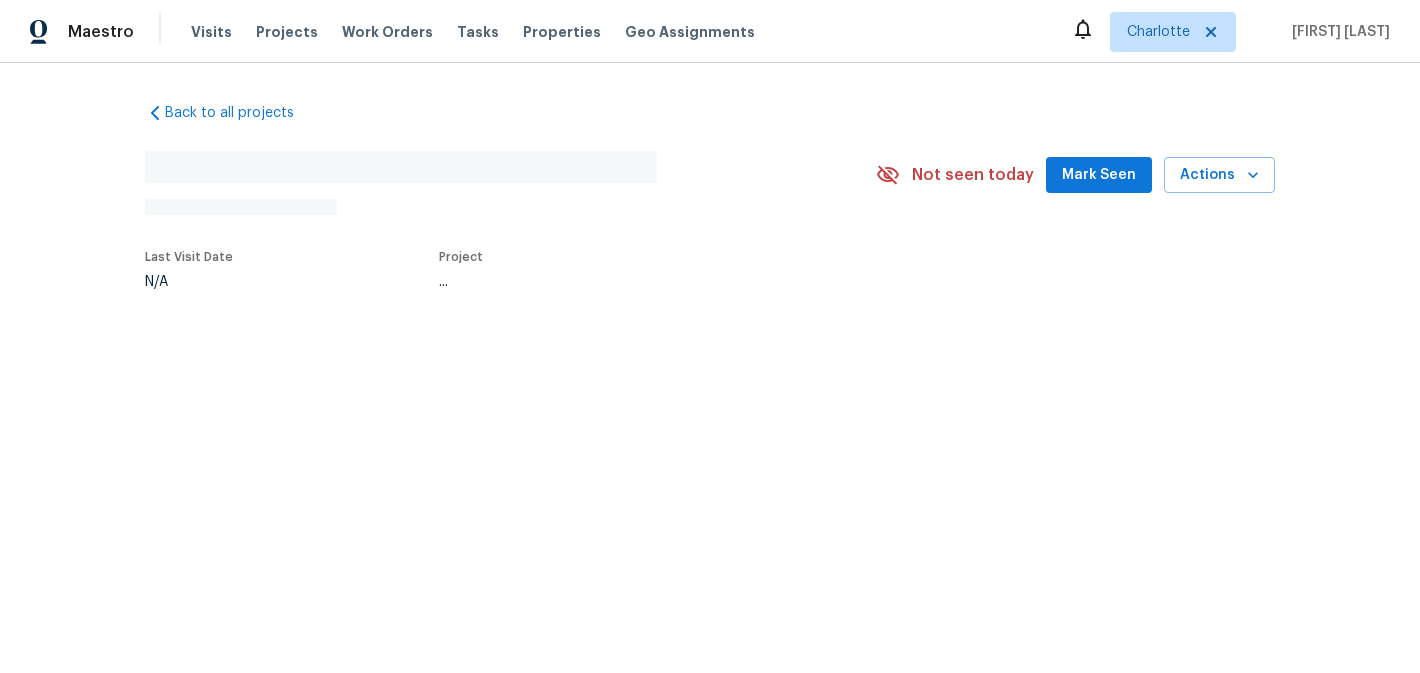 scroll, scrollTop: 0, scrollLeft: 0, axis: both 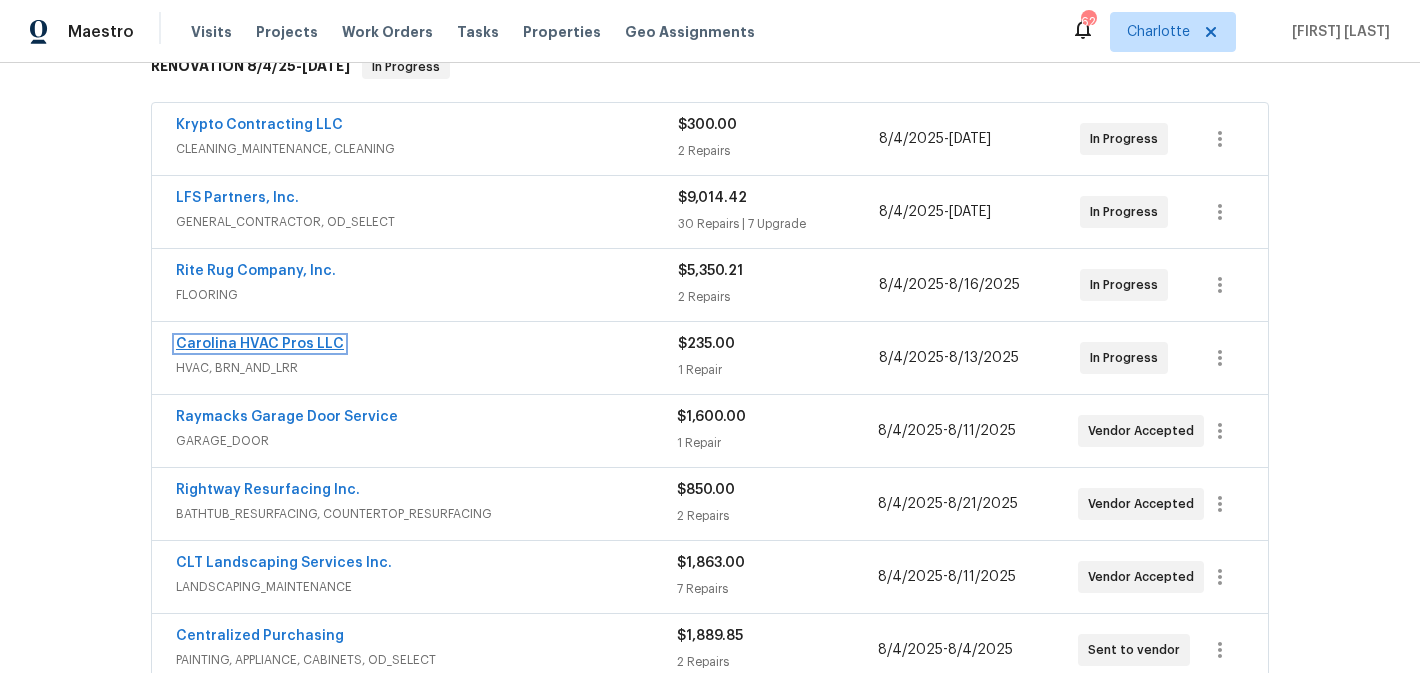 click on "Carolina HVAC Pros LLC" at bounding box center [260, 344] 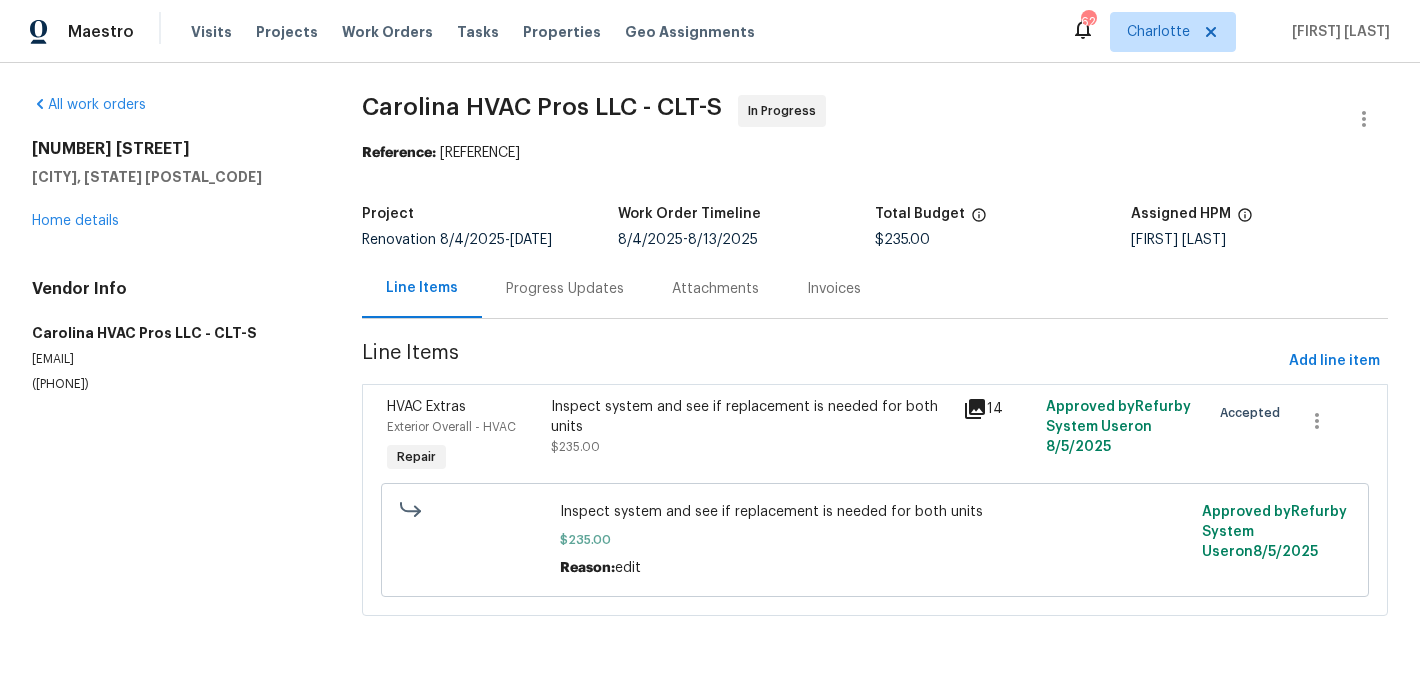 click on "Inspect system and see if replacement is needed for both units" at bounding box center (751, 417) 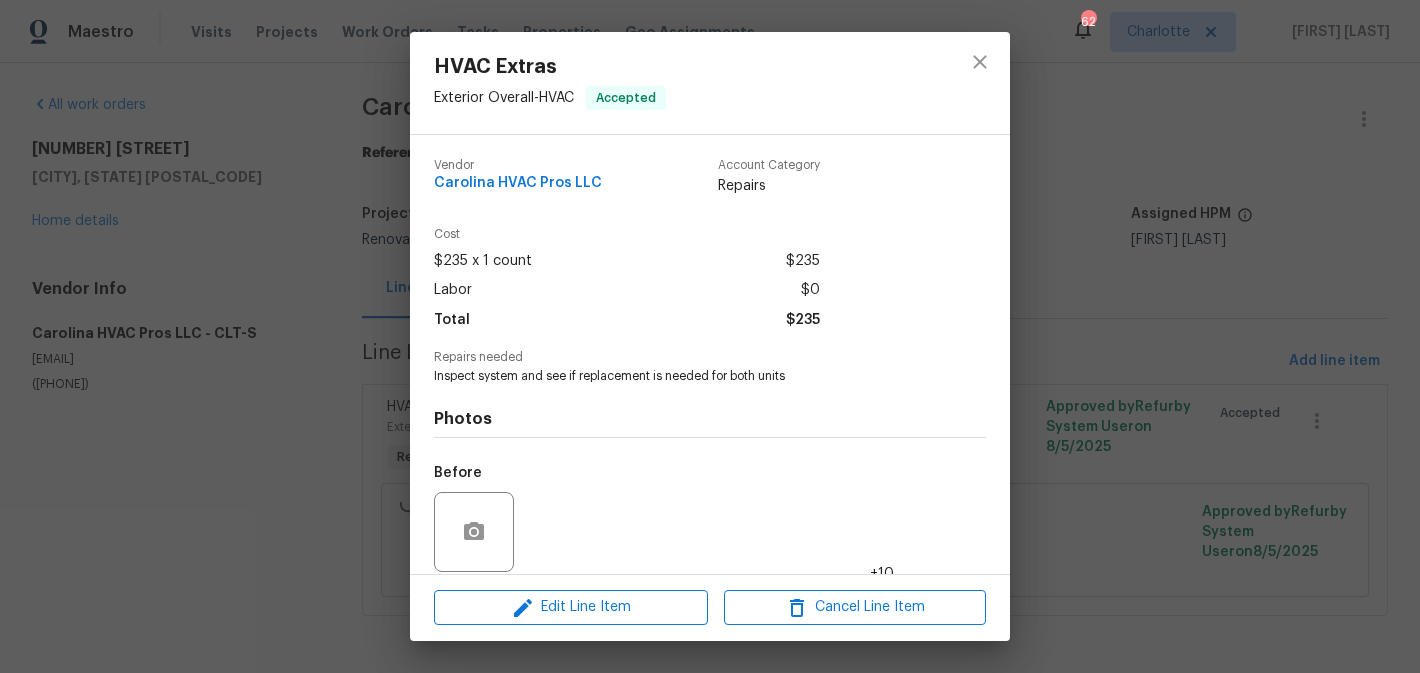 scroll, scrollTop: 147, scrollLeft: 0, axis: vertical 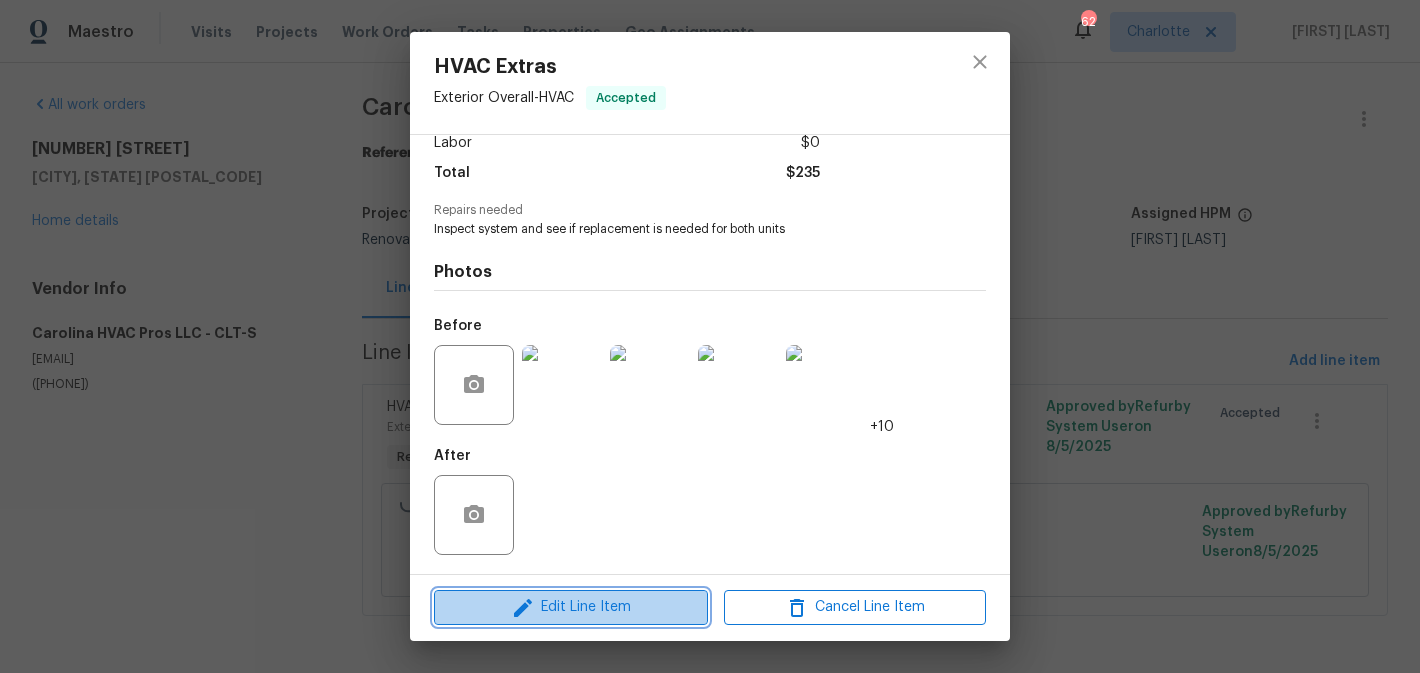 click on "Edit Line Item" at bounding box center [571, 607] 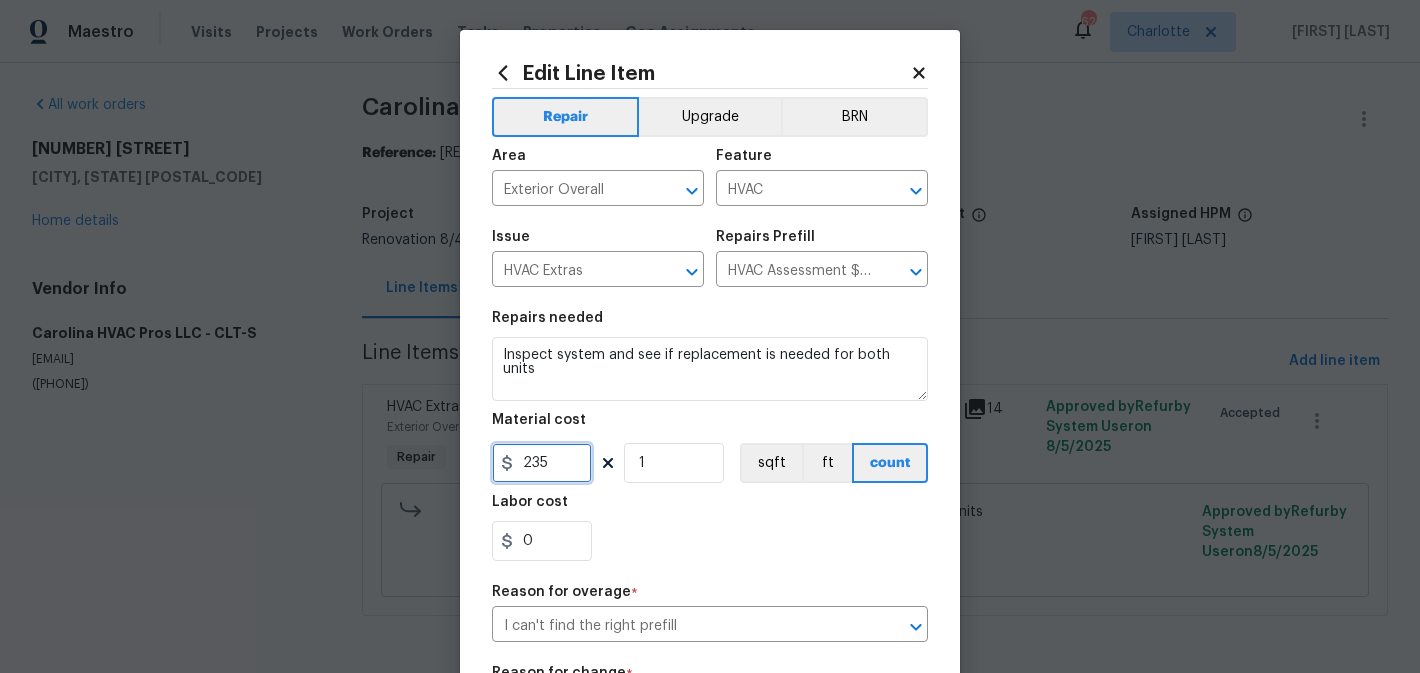 click on "235" at bounding box center (542, 463) 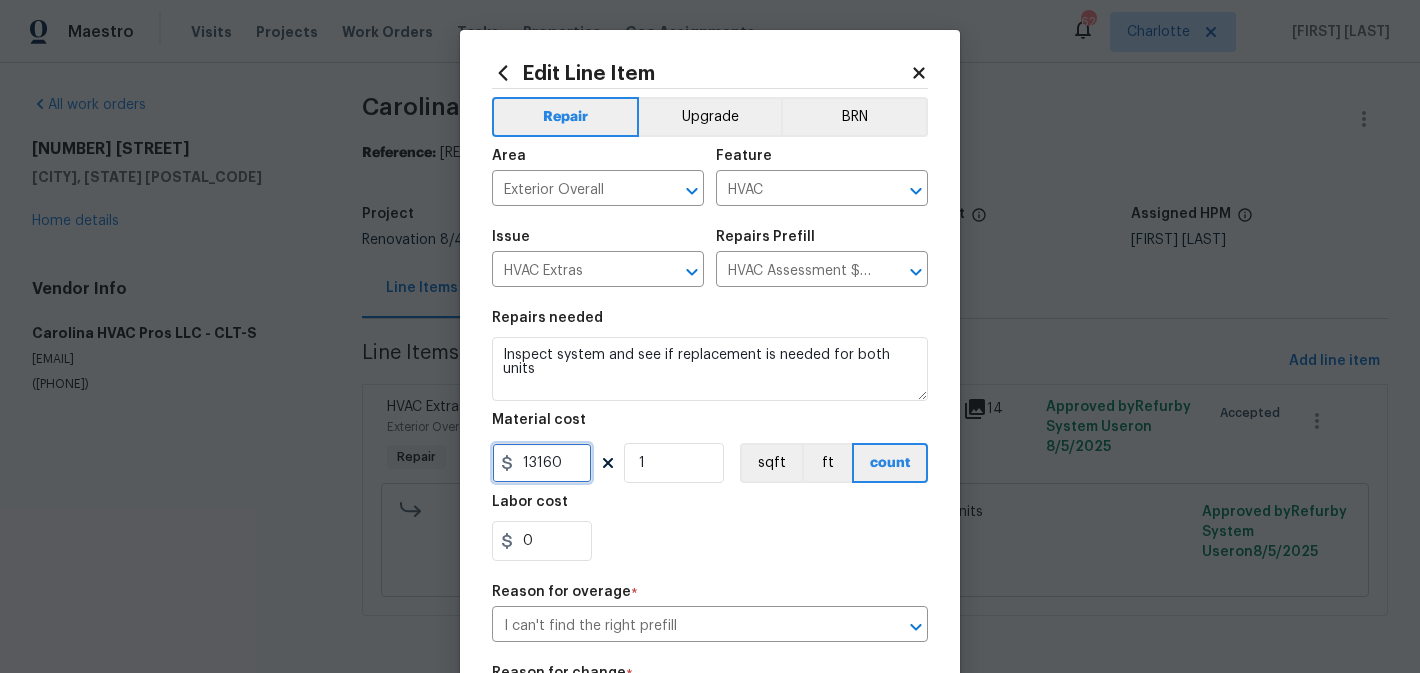 type on "13160" 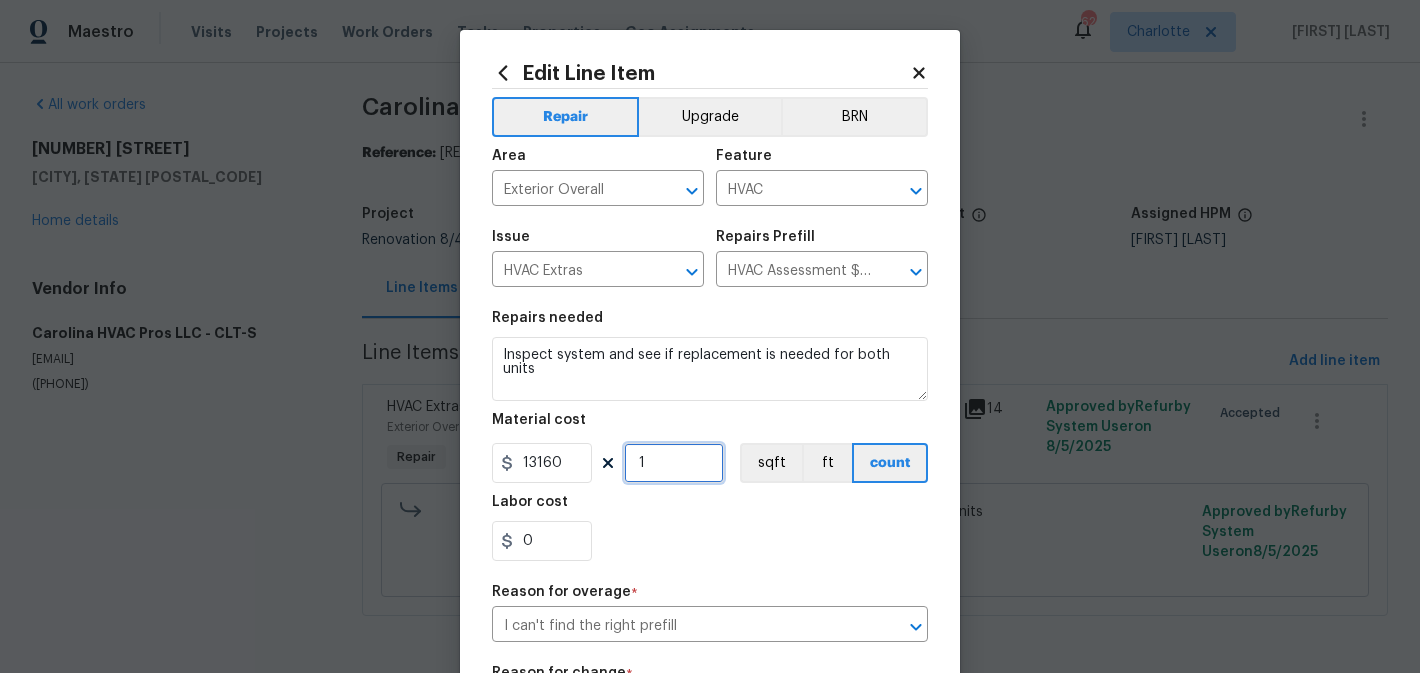 click on "1" at bounding box center [674, 463] 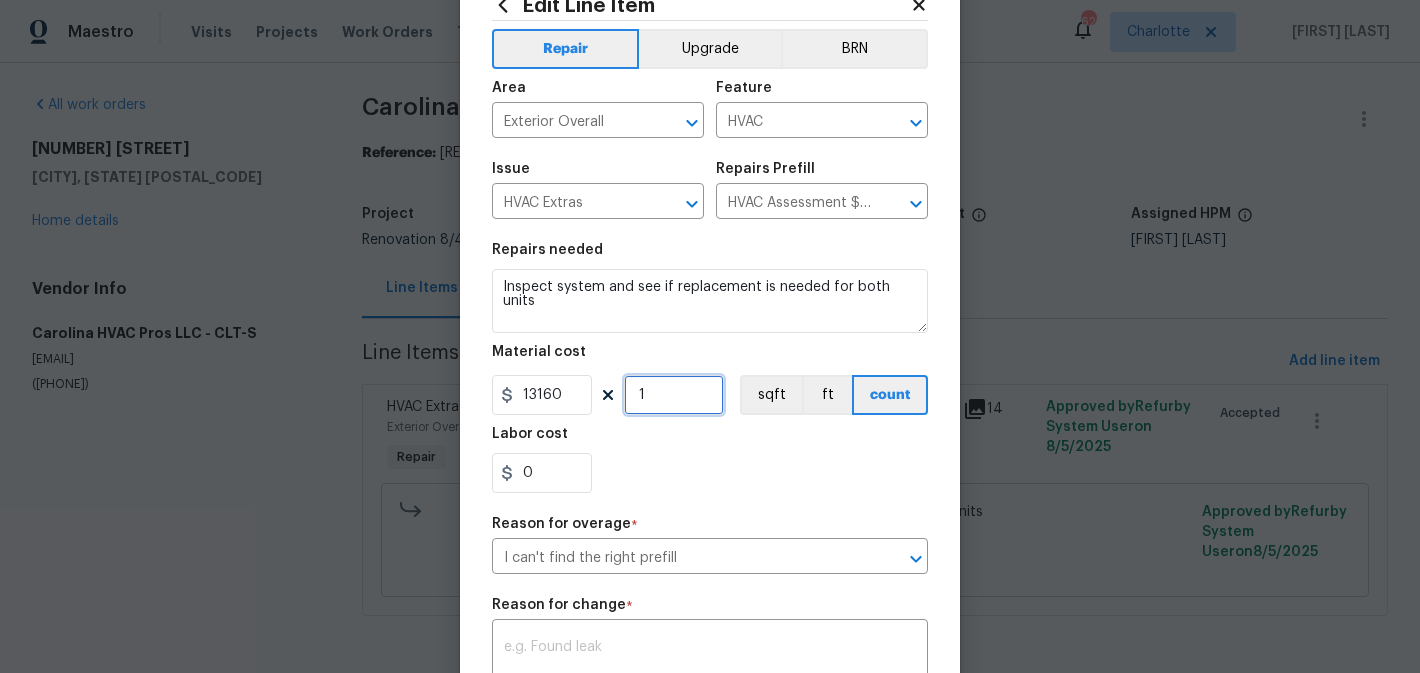 scroll, scrollTop: 90, scrollLeft: 0, axis: vertical 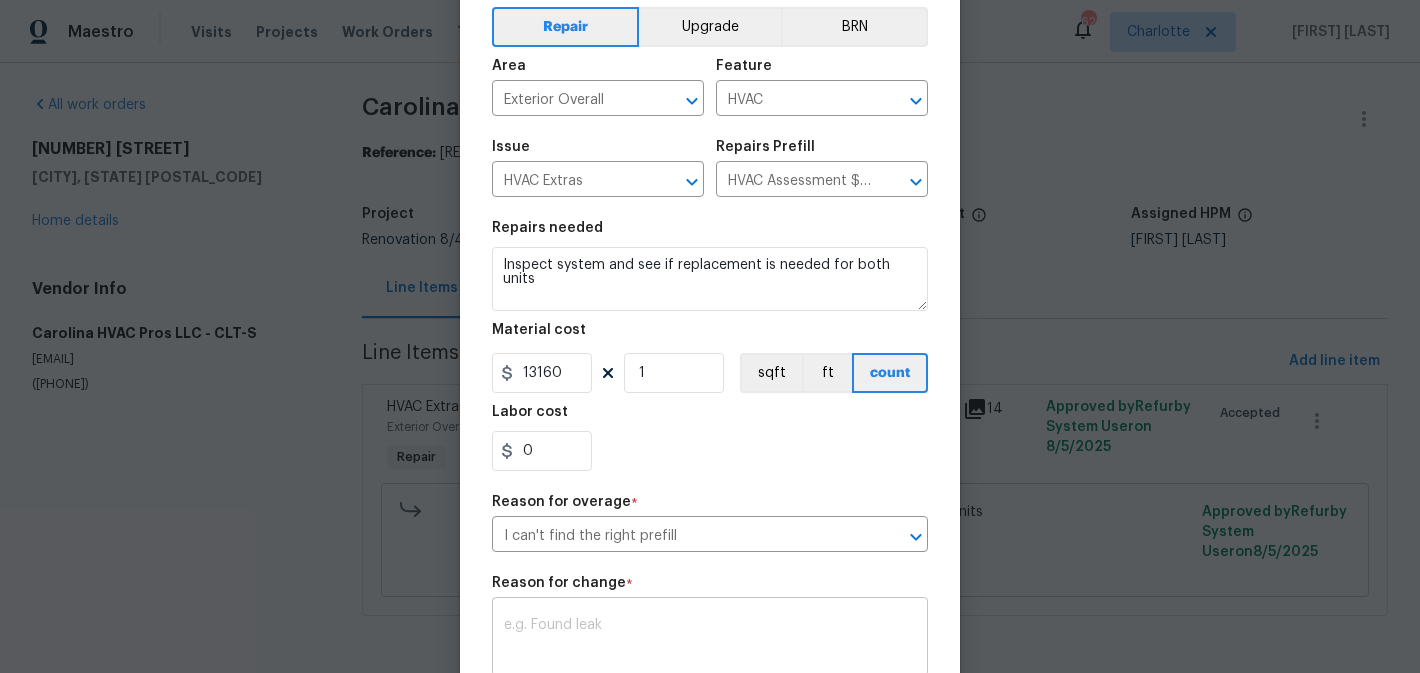click on "x ​" at bounding box center (710, 639) 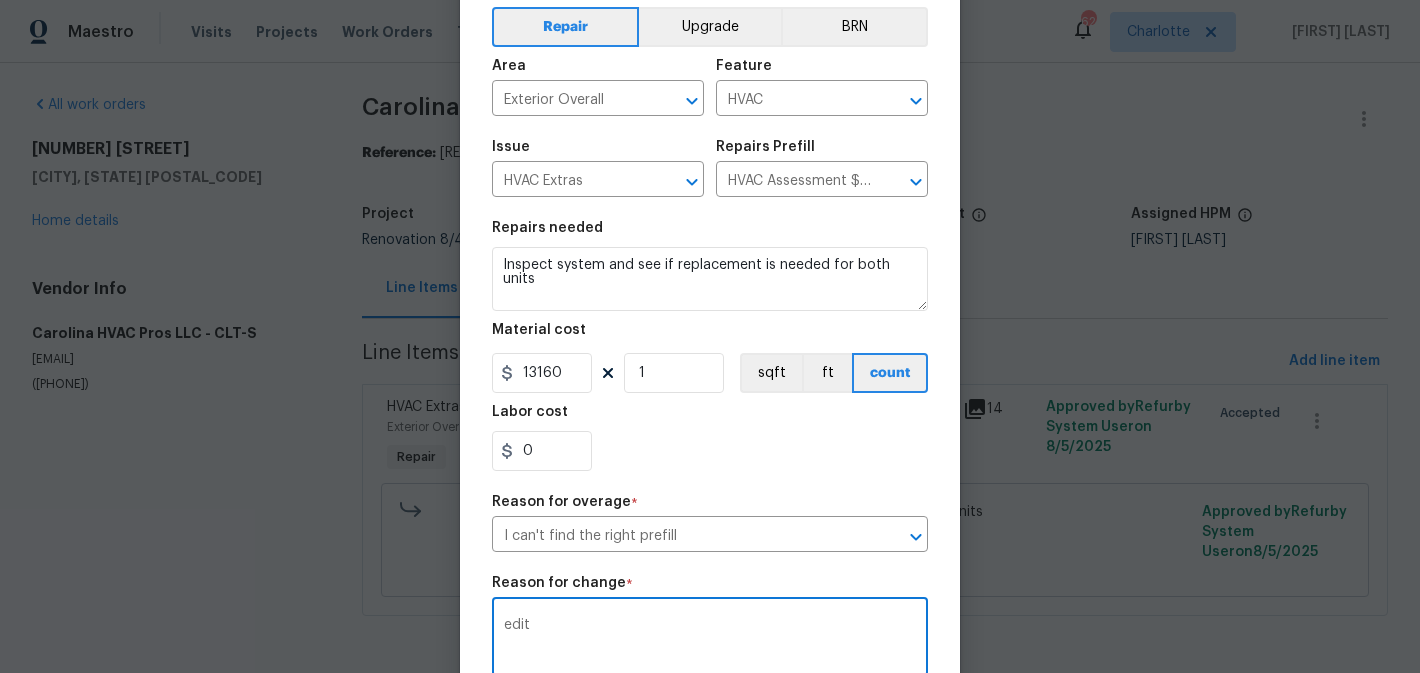 type on "edit" 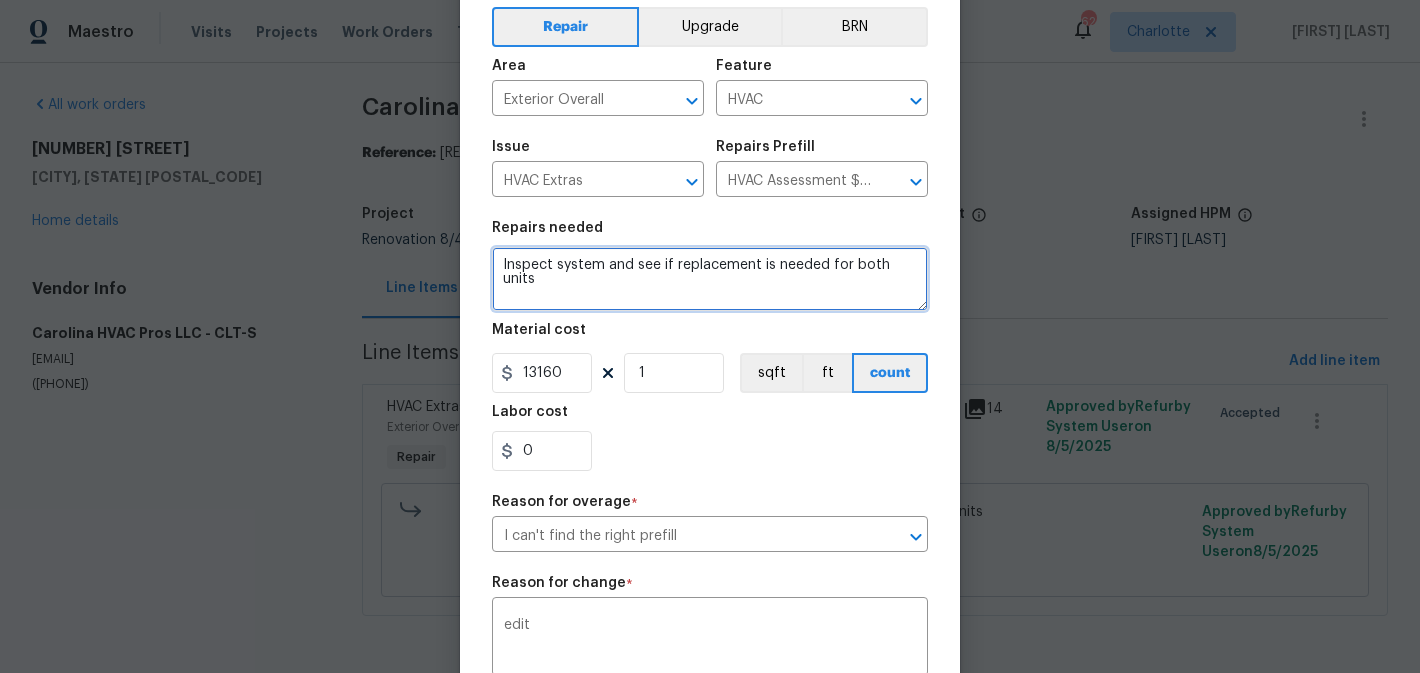 drag, startPoint x: 921, startPoint y: 269, endPoint x: 446, endPoint y: 255, distance: 475.20627 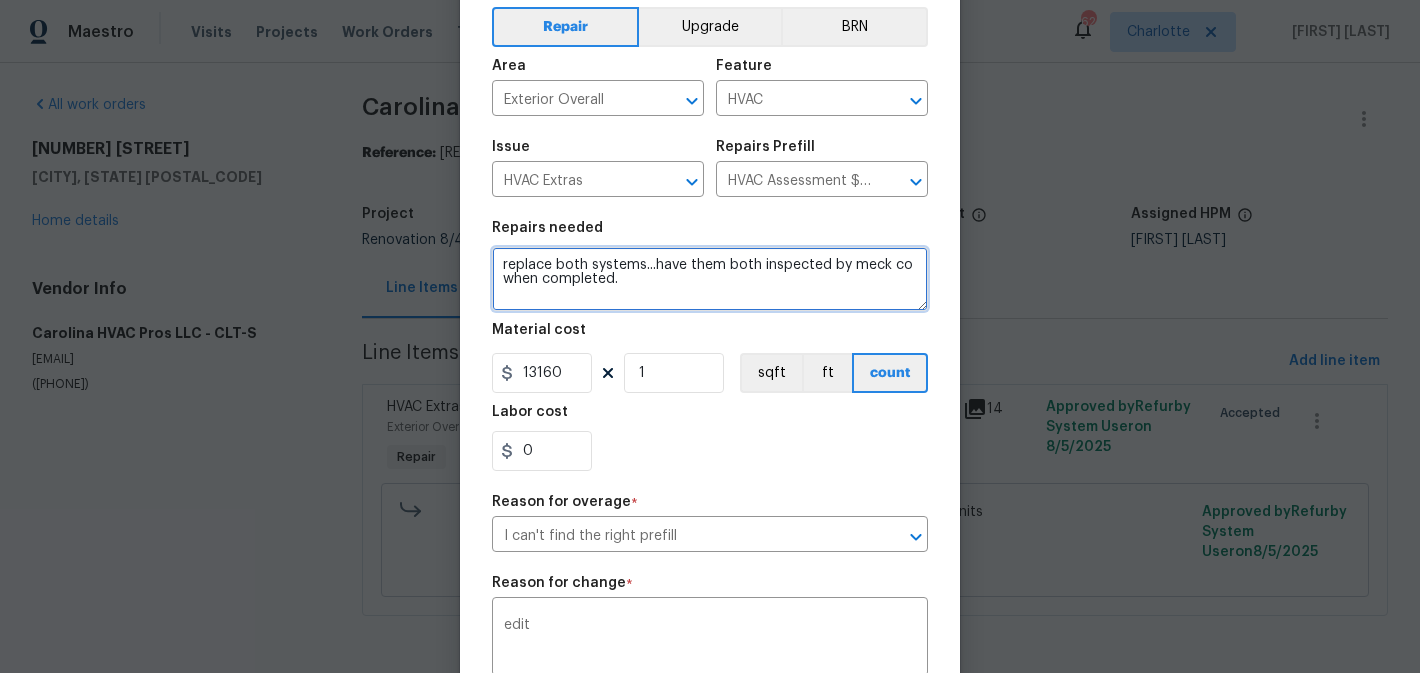 click on "replace both systems...have them both inspected by meck co when completed." at bounding box center (710, 279) 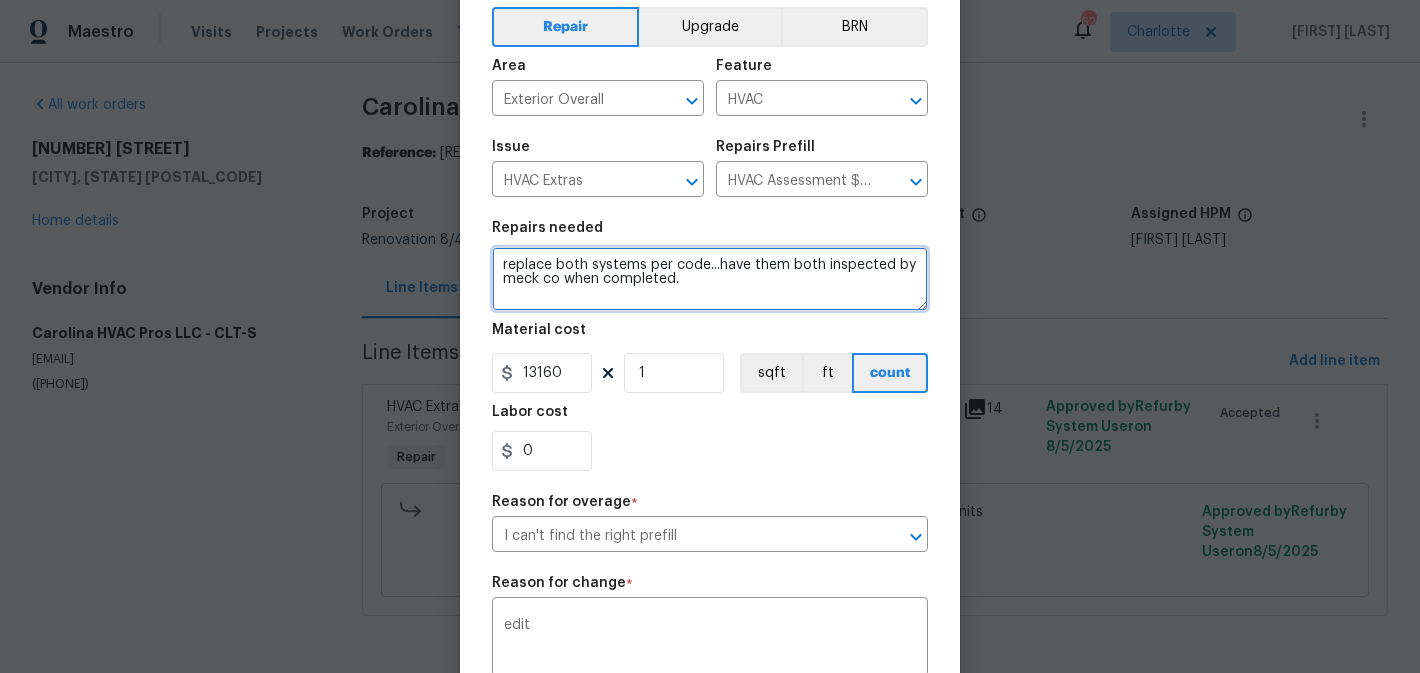 type on "replace both systems per code...have them both inspected by meck co when completed." 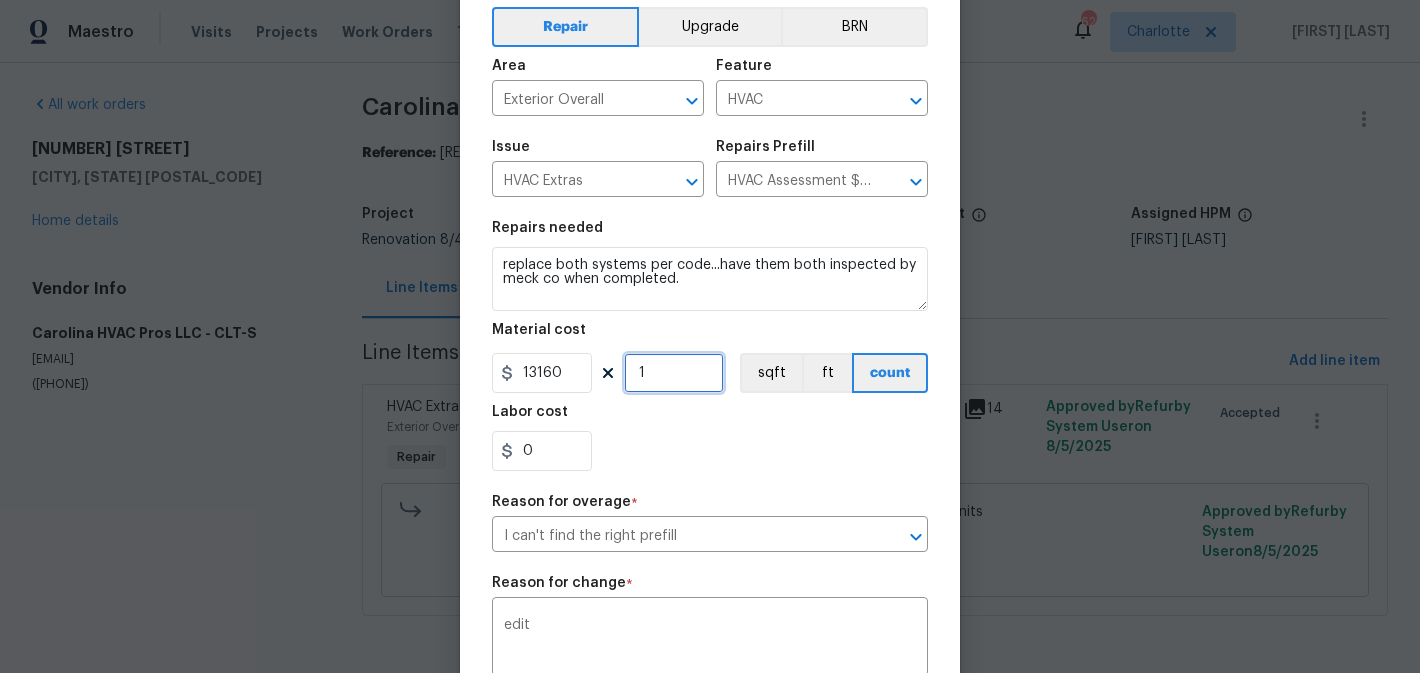 click on "1" at bounding box center [674, 373] 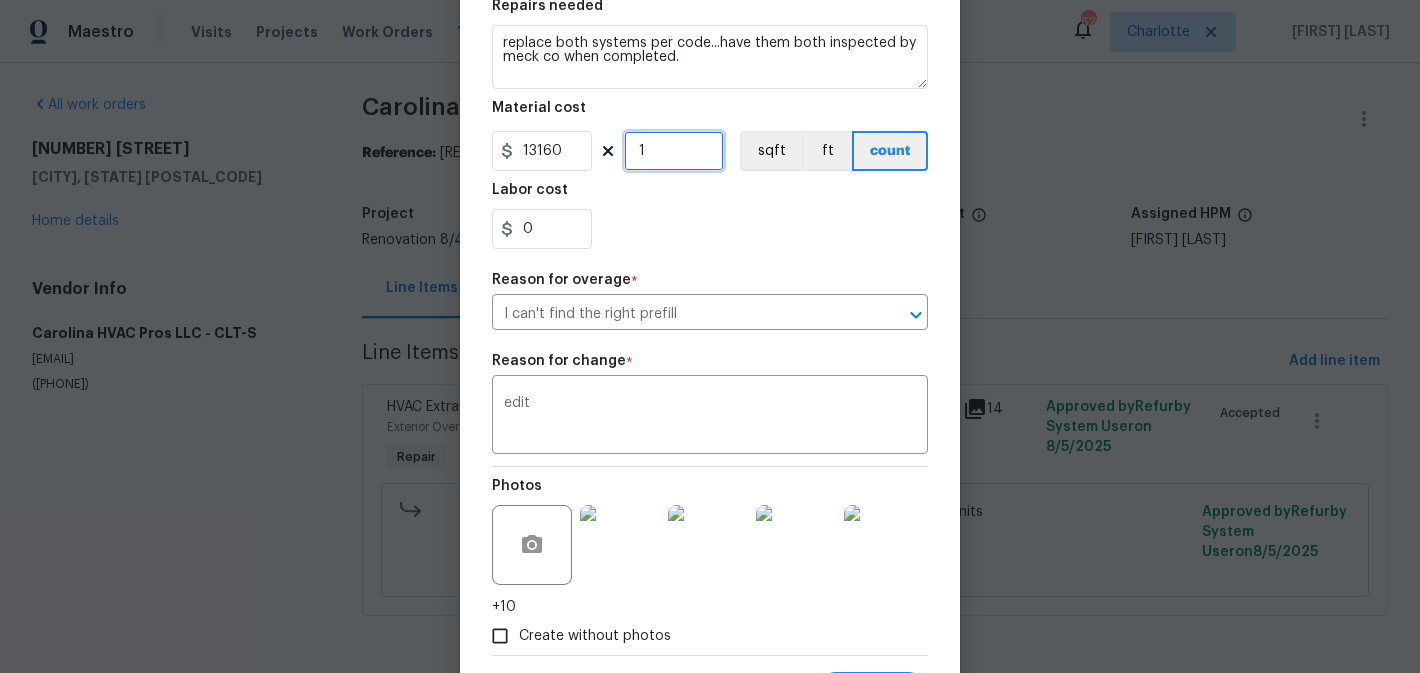 scroll, scrollTop: 414, scrollLeft: 0, axis: vertical 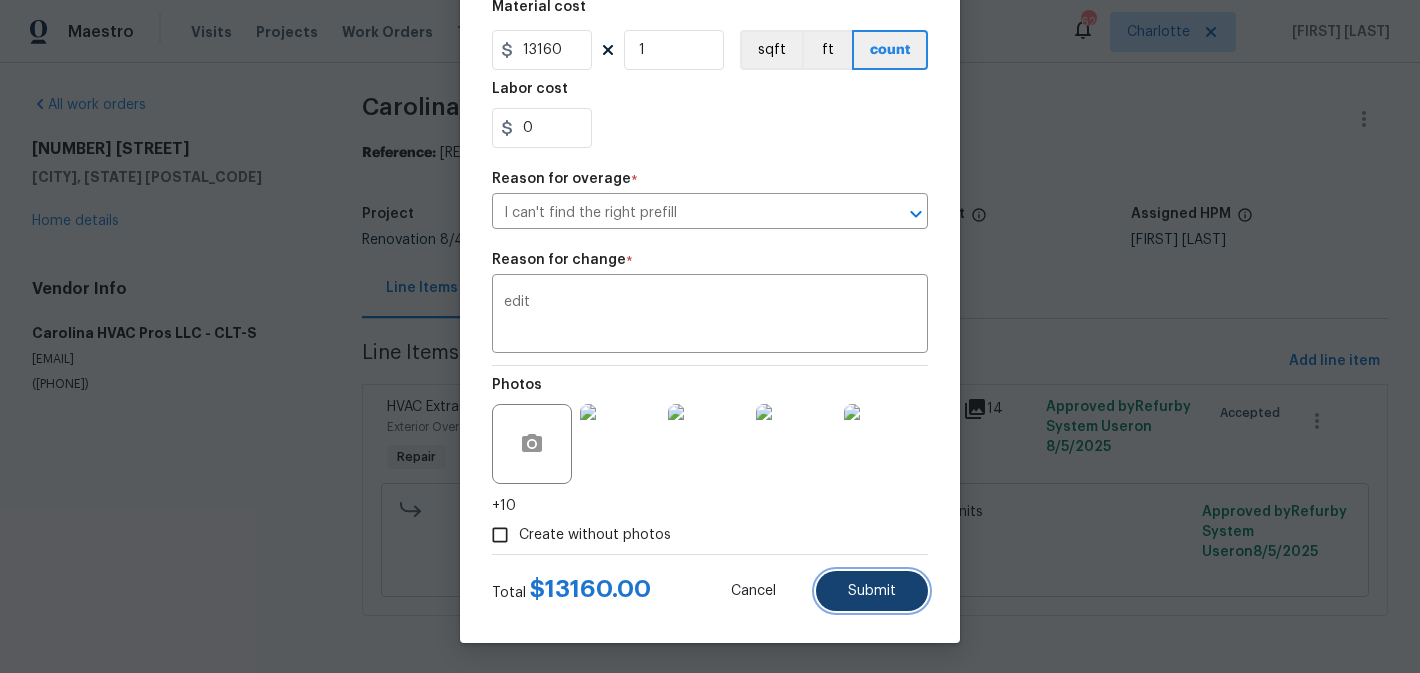 click on "Submit" at bounding box center [872, 591] 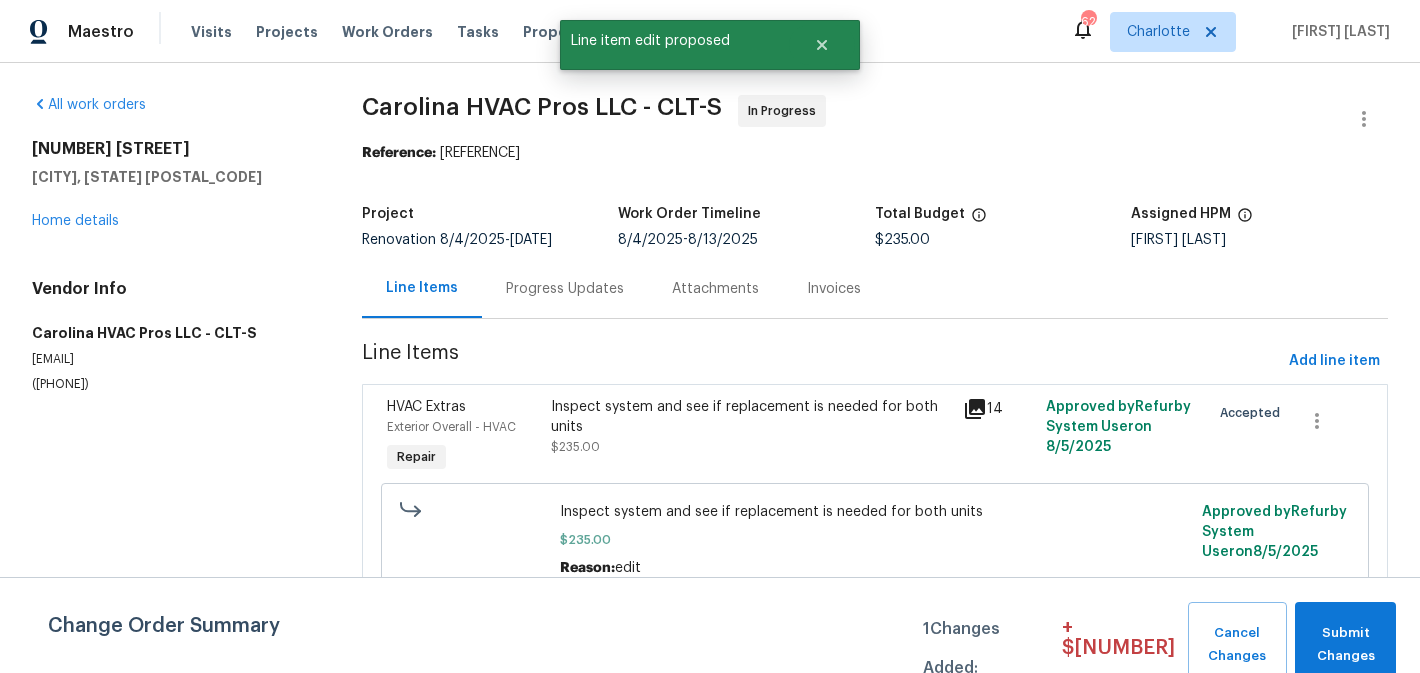 scroll, scrollTop: 0, scrollLeft: 0, axis: both 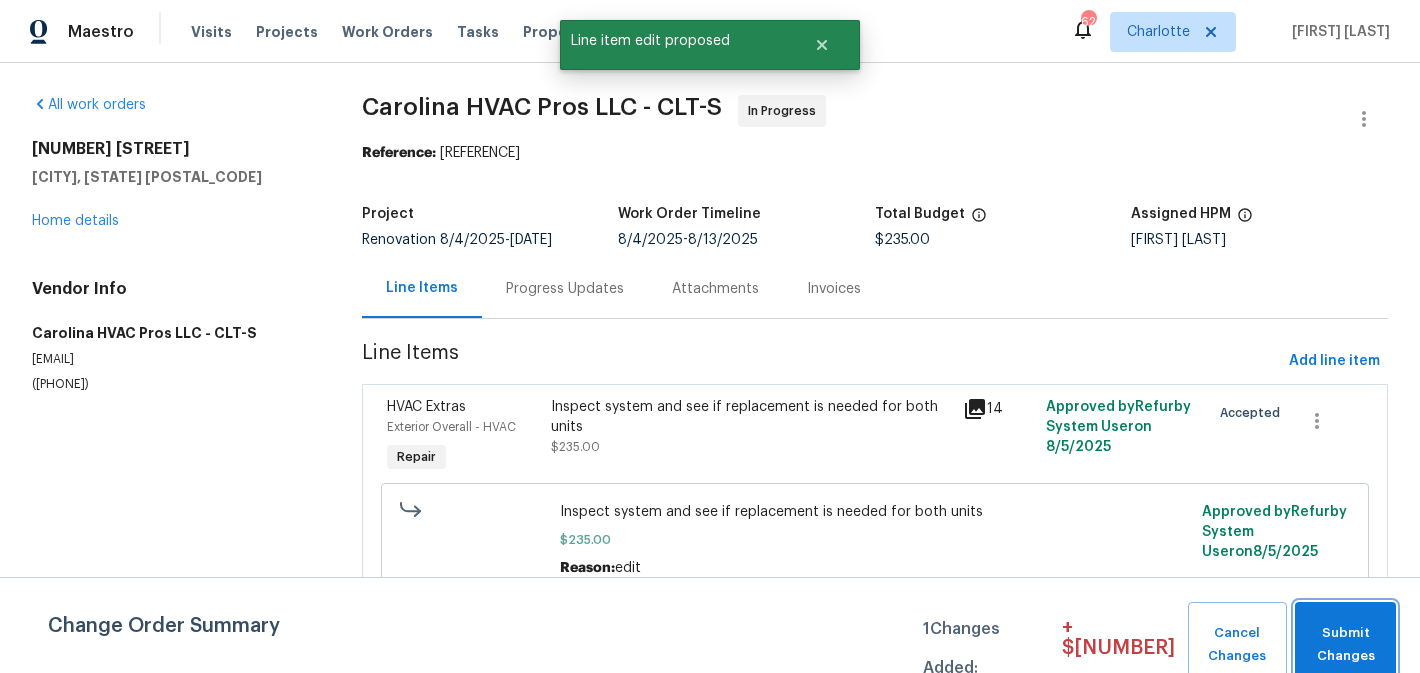 click on "Submit Changes" at bounding box center [1345, 645] 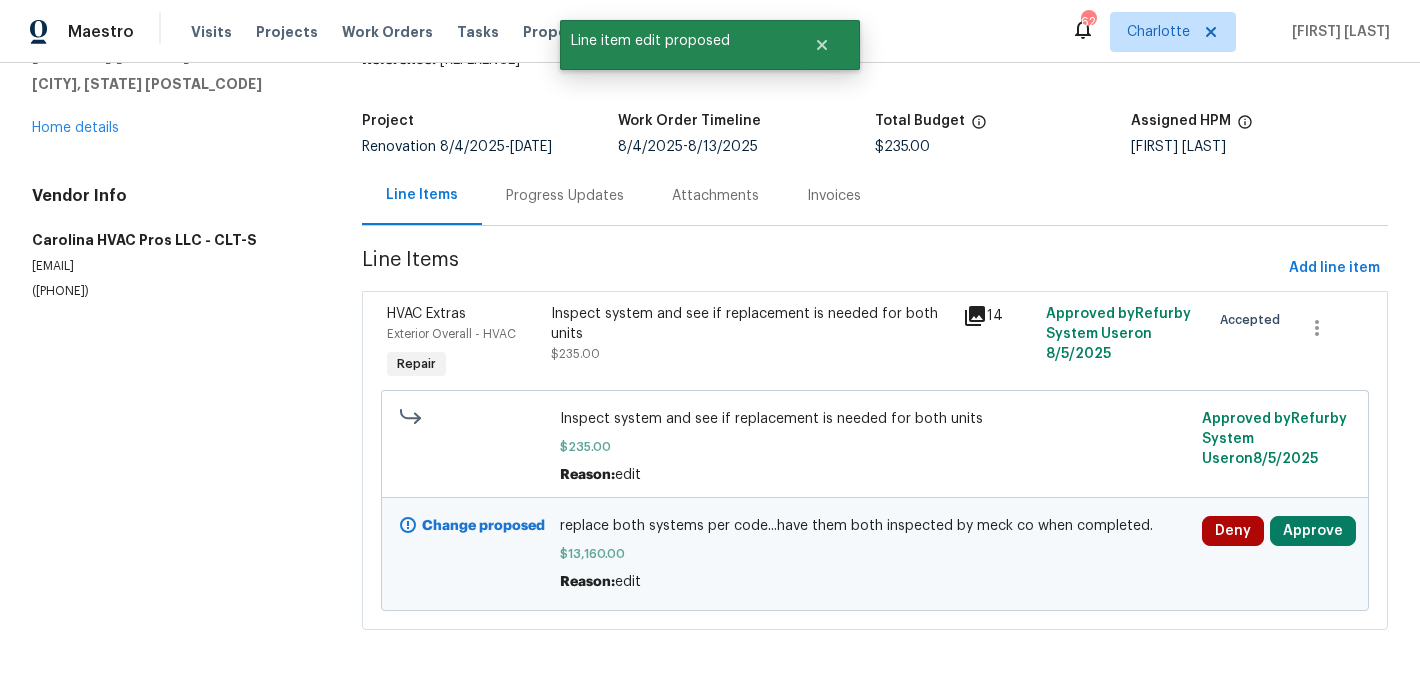 scroll, scrollTop: 107, scrollLeft: 0, axis: vertical 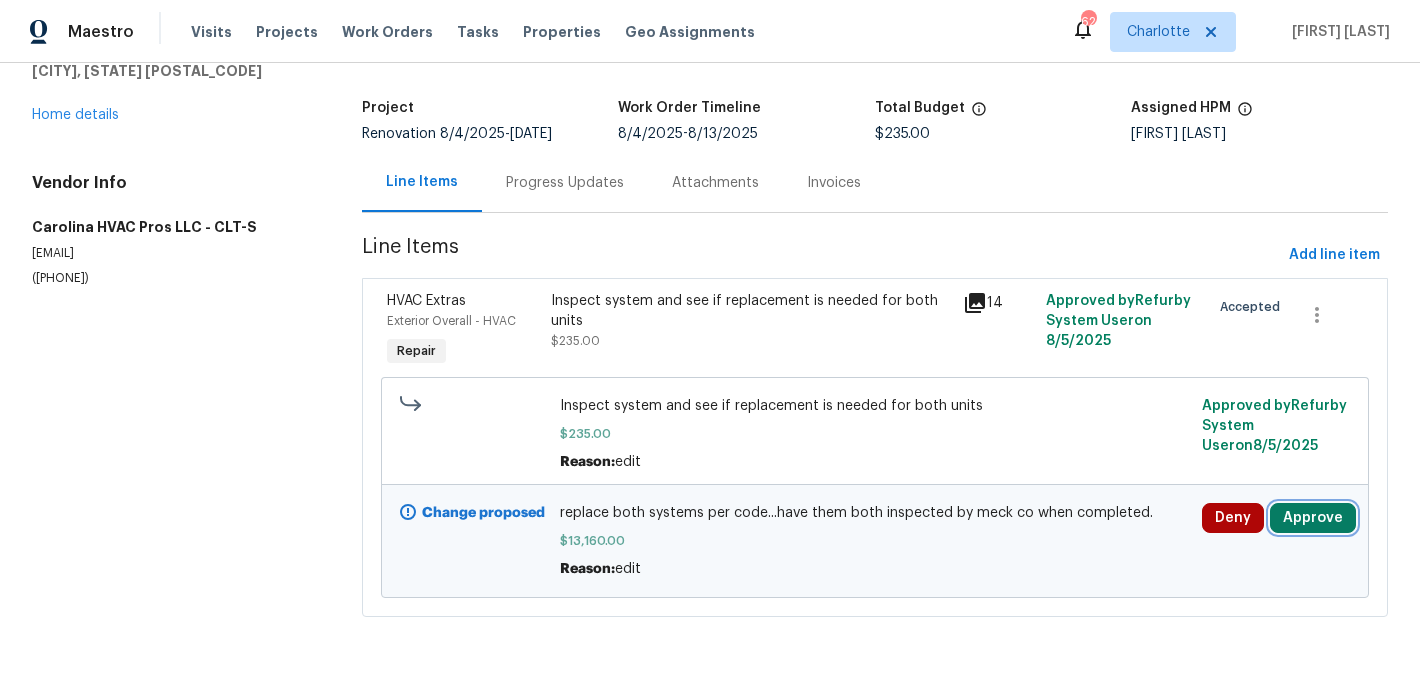 click on "Approve" at bounding box center [1313, 518] 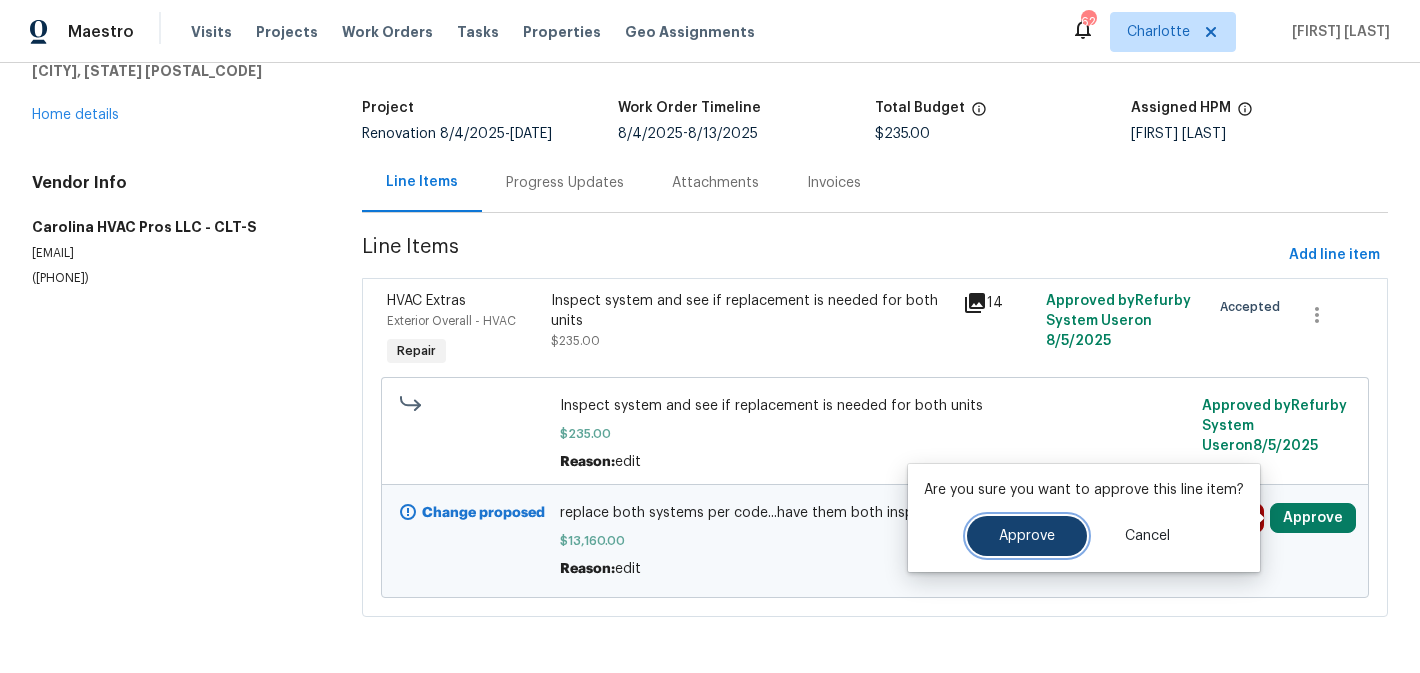 click on "Approve" at bounding box center [1027, 536] 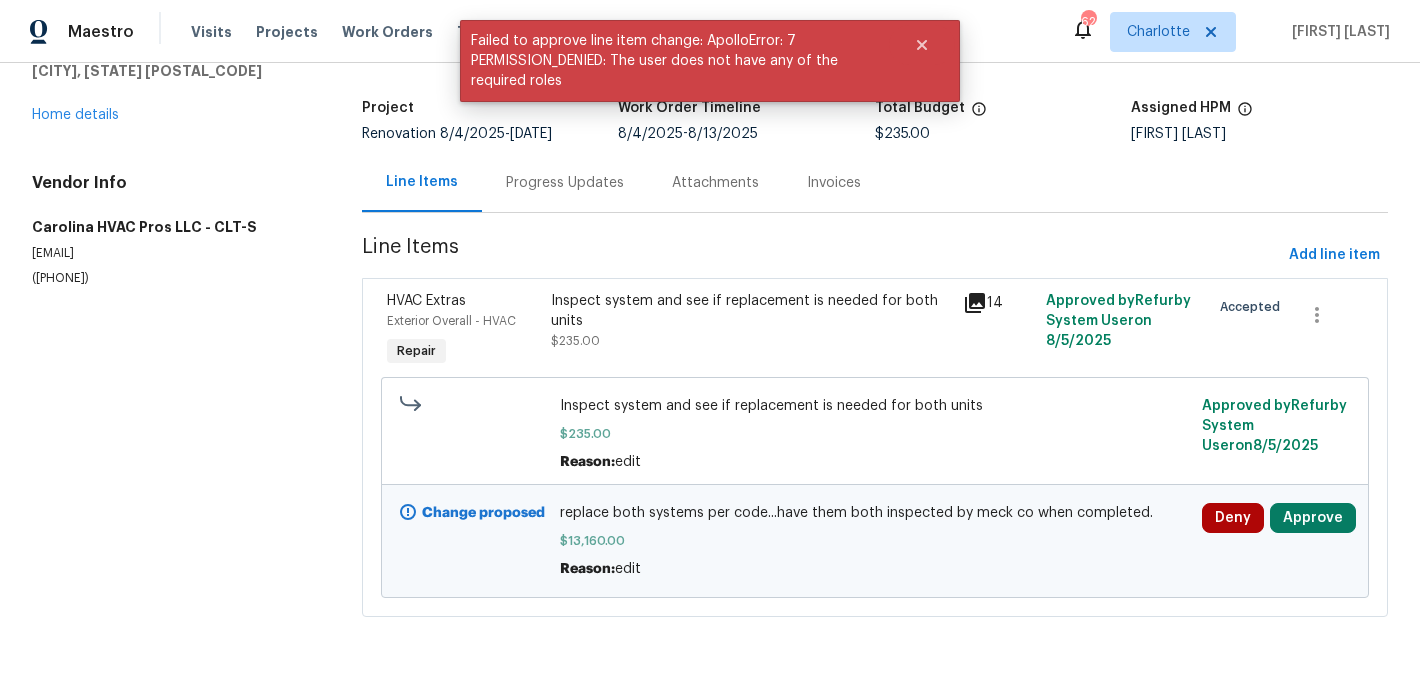 click on "All work orders [NUMBER] [STREET], [CITY], [STATE] Home details Vendor Info Carolina HVAC Pros LLC - CLT-S [EMAIL] ([PHONE]) Carolina HVAC Pros LLC - CLT-S In Progress Reference: [REFERENCE] Project Renovation [DATE] - [DATE] Work Order Timeline [DATE] - [DATE] Total Budget $[PRICE] Assigned HPM [FIRST] [LAST] Line Items Progress Updates Attachments Invoices Line Items Add line item HVAC Extras Exterior Overall - HVAC Repair Inspect system and see if replacement is needed for both units $[PRICE] 14 Approved by Refurby System User on [DATE] Accepted Inspect system and see if replacement is needed for both units $[PRICE] Reason: edit Approved by Refurby System User on [DATE] Change proposed replace both systems per code...have them both inspected by meck co when completed. $[PRICE] Reason: edit Deny Approve" at bounding box center [710, 315] 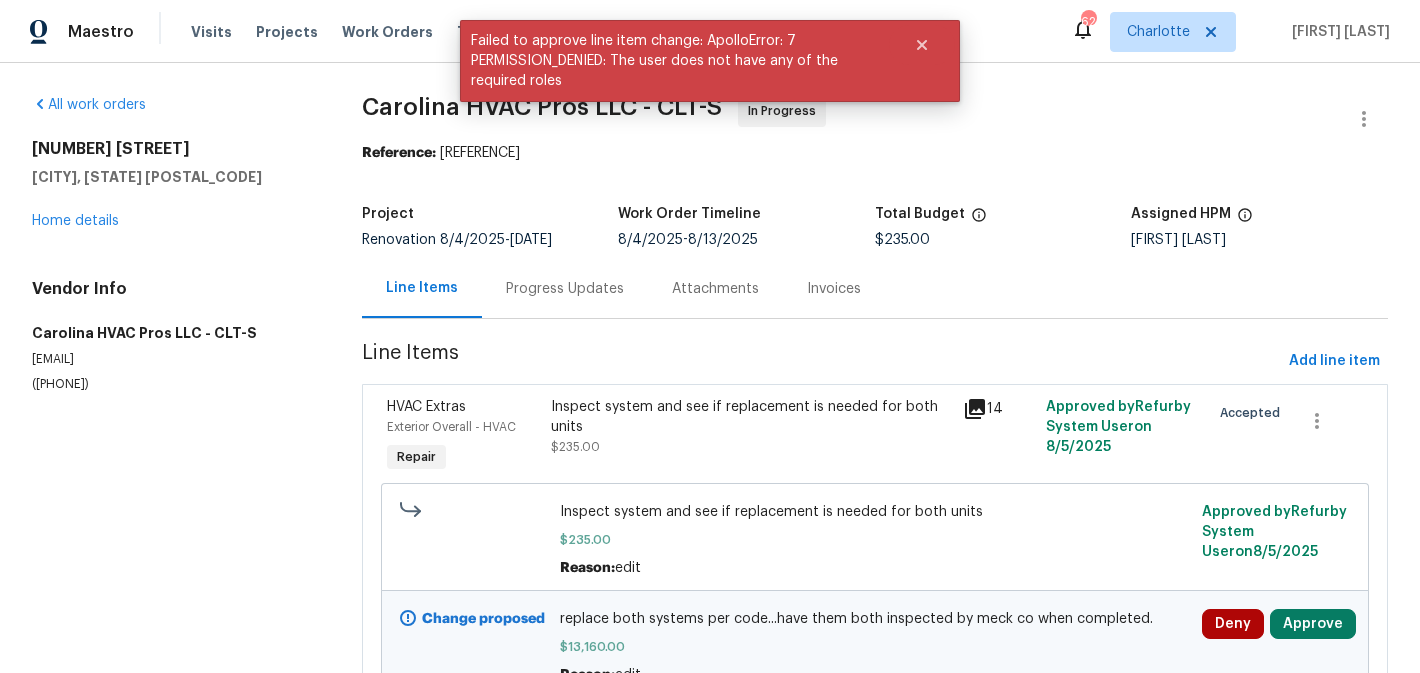 scroll, scrollTop: 0, scrollLeft: 0, axis: both 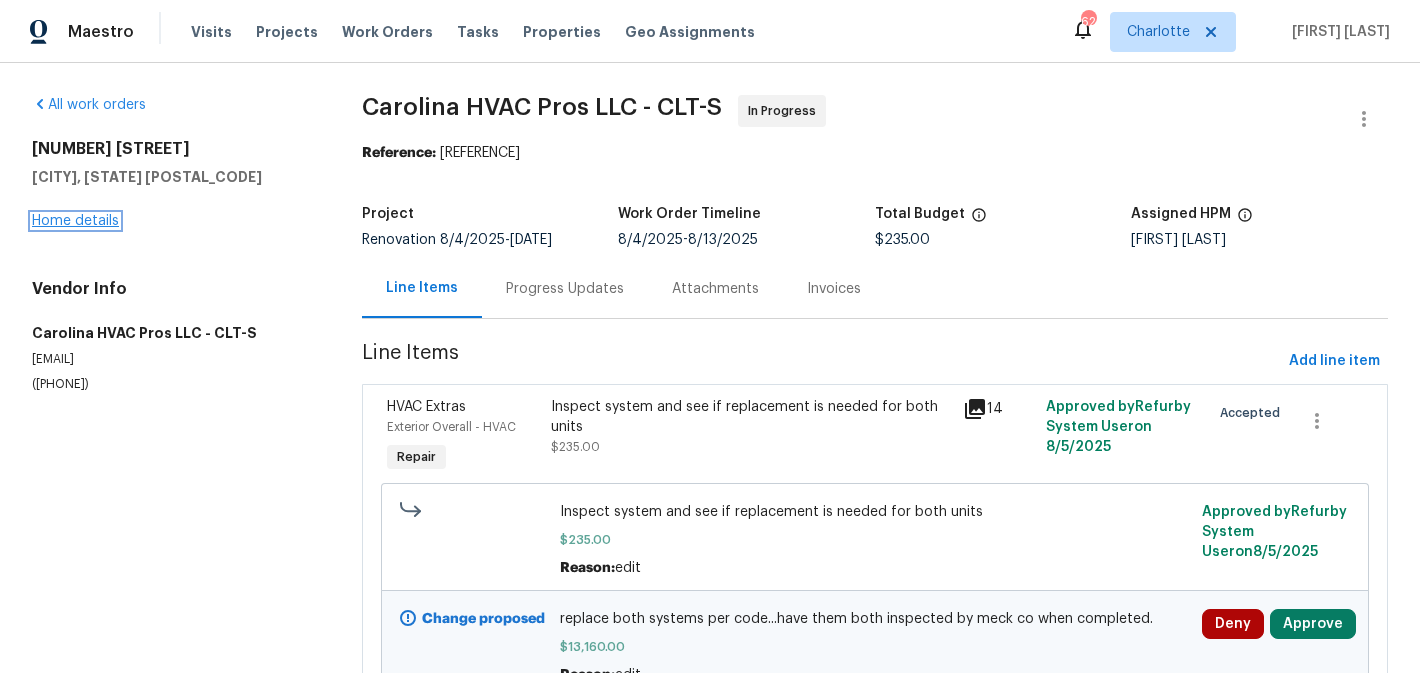 click on "Home details" at bounding box center [75, 221] 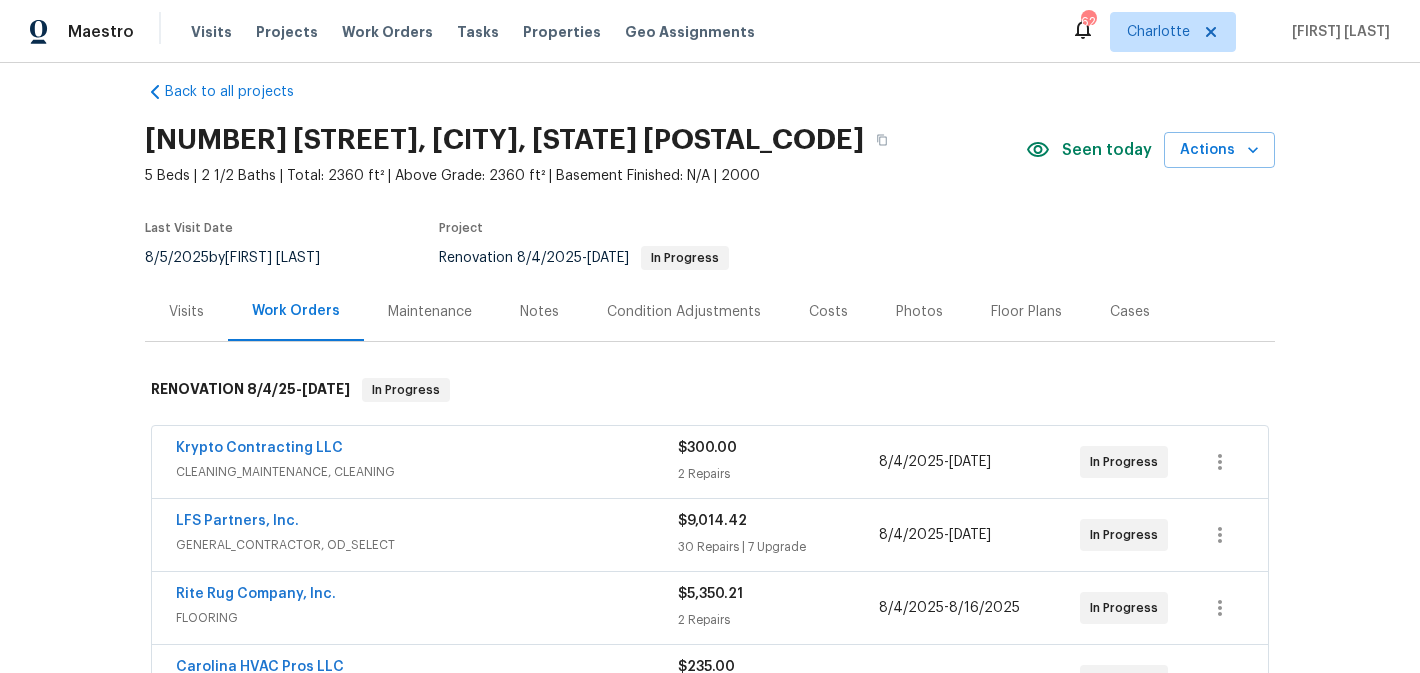 scroll, scrollTop: 16, scrollLeft: 0, axis: vertical 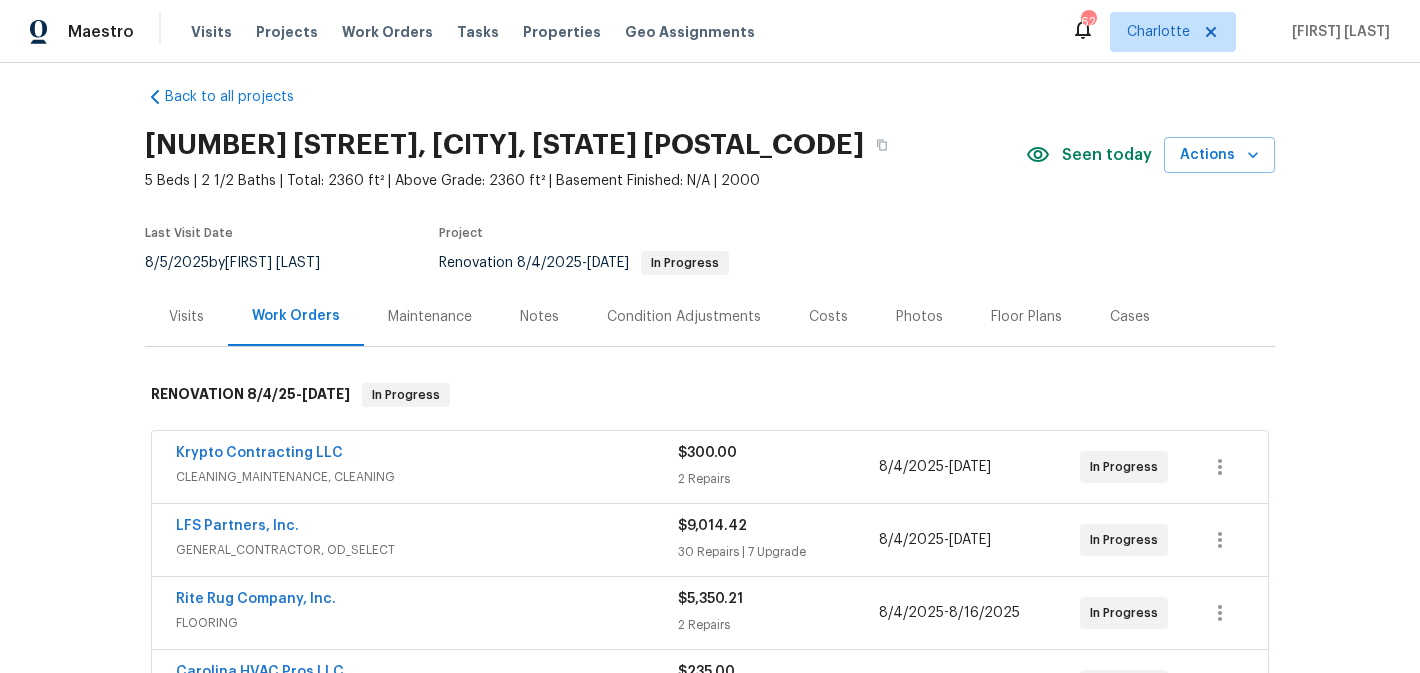 click on "Condition Adjustments" at bounding box center (684, 317) 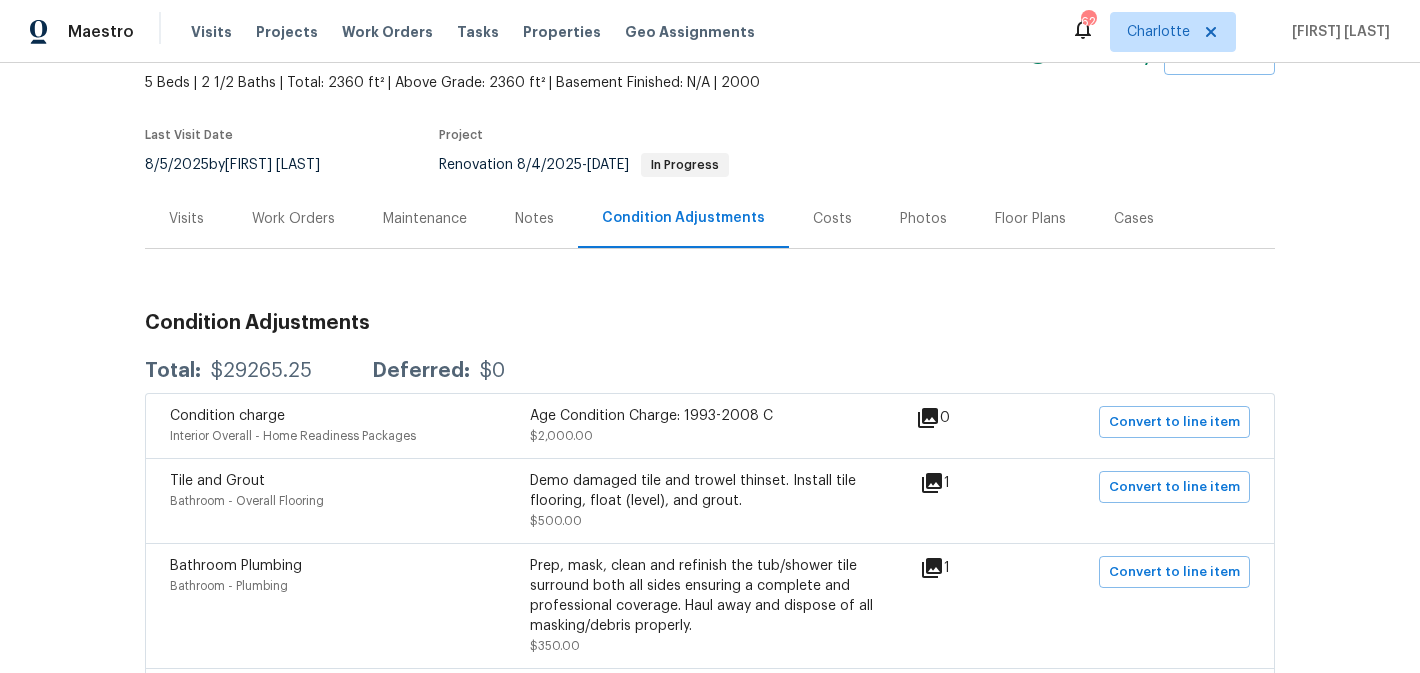 scroll, scrollTop: 0, scrollLeft: 0, axis: both 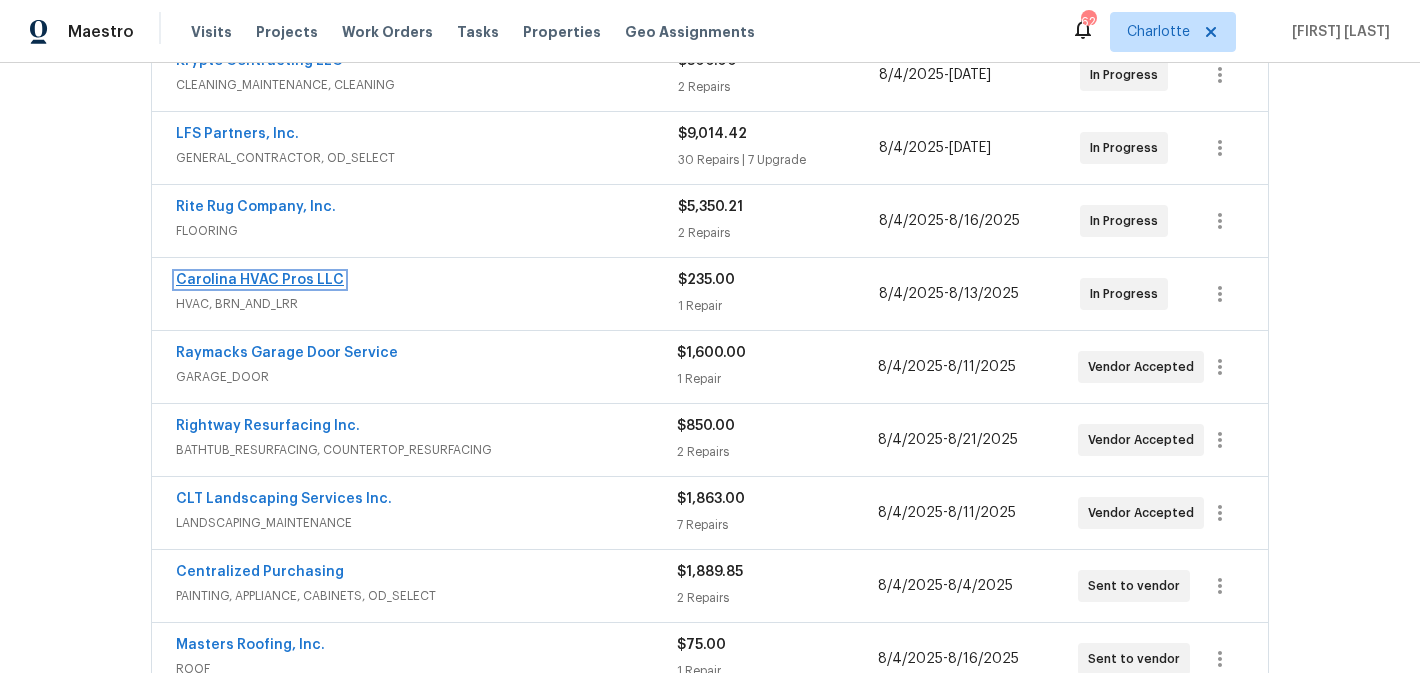 click on "Carolina HVAC Pros LLC" at bounding box center (260, 280) 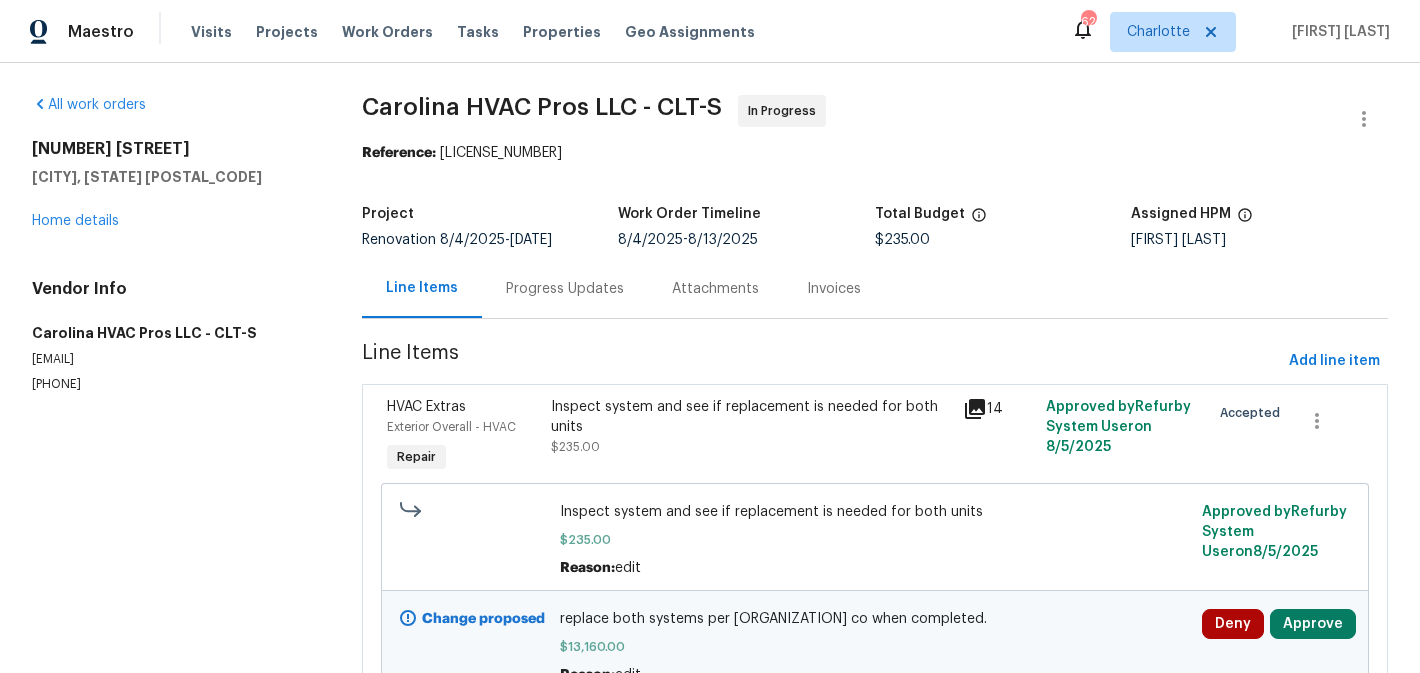 click on "Progress Updates" at bounding box center (565, 289) 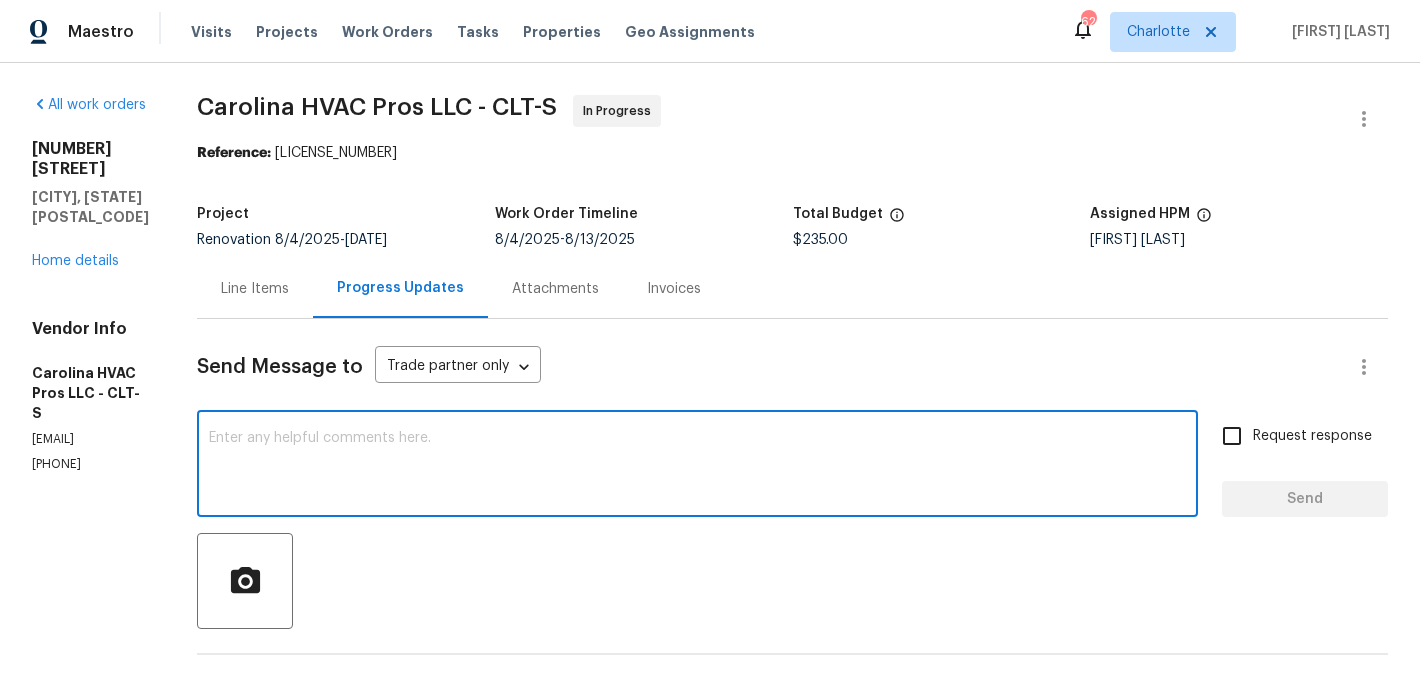 click at bounding box center (697, 466) 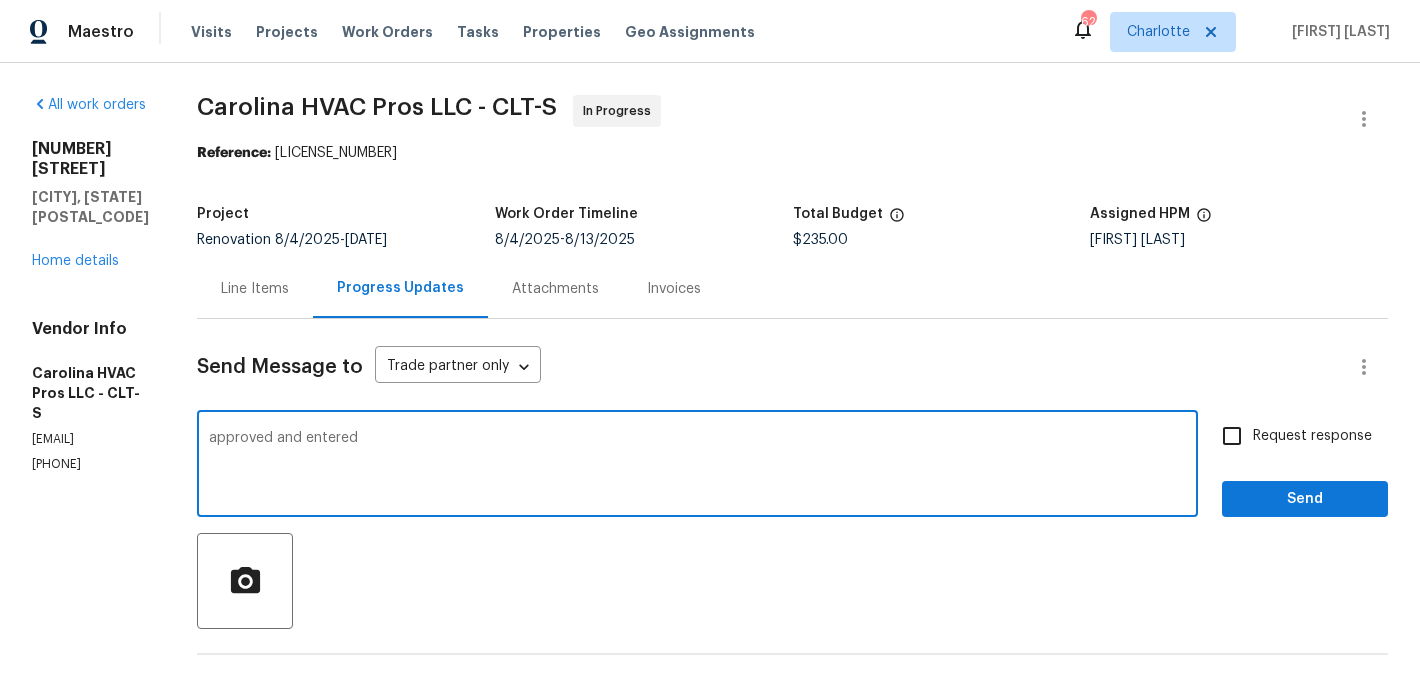 type on "approved and entered" 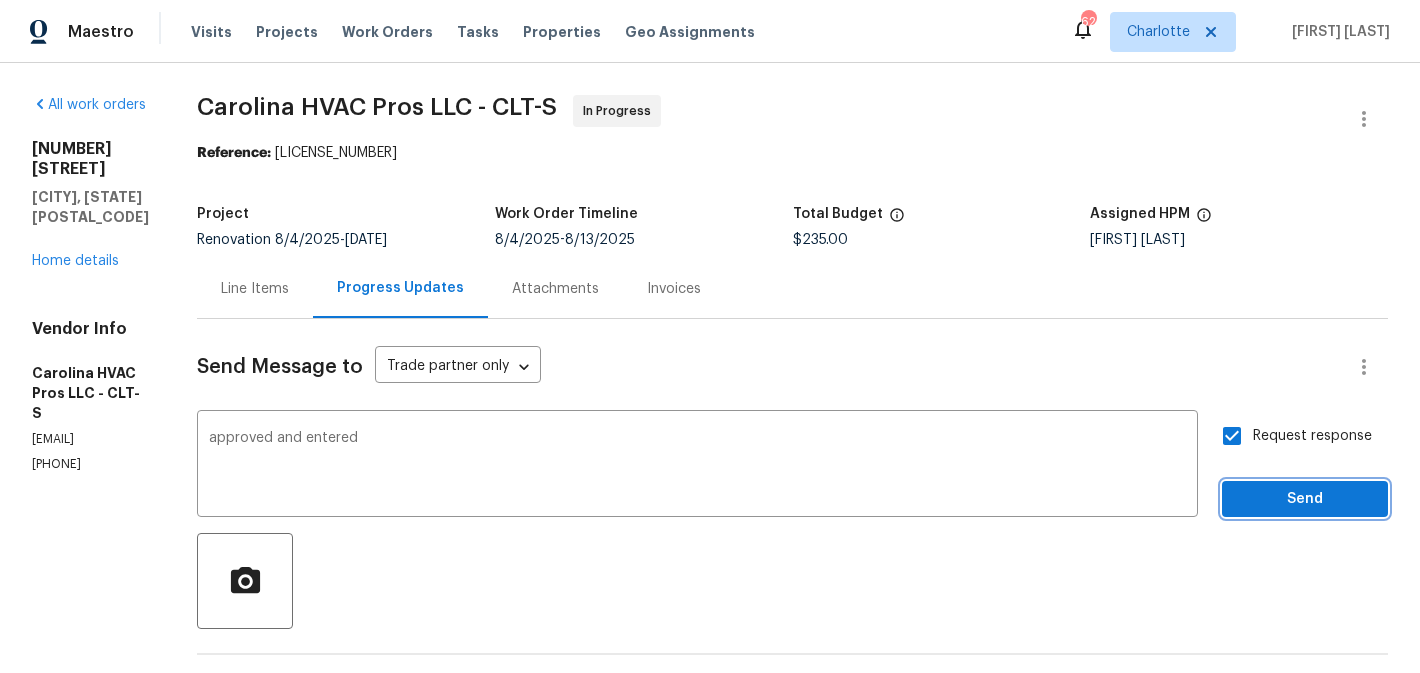 click on "Send" at bounding box center (1305, 499) 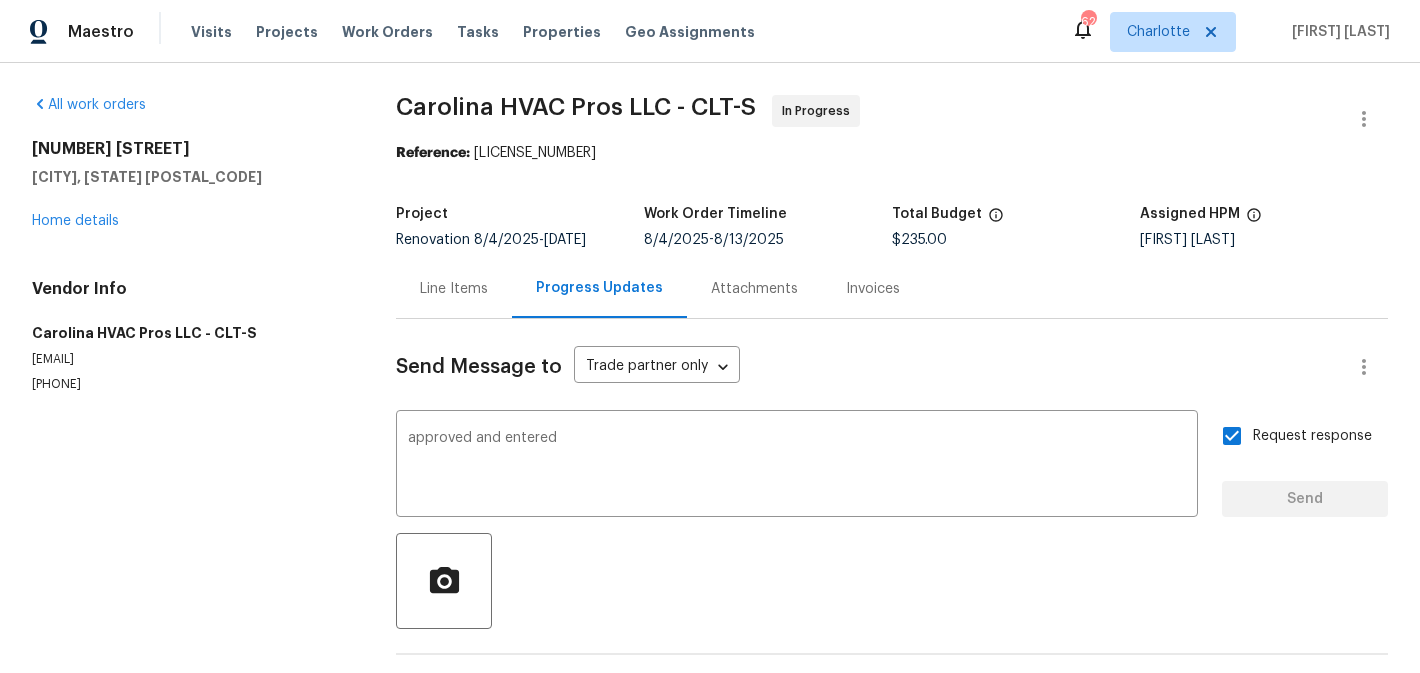 type 